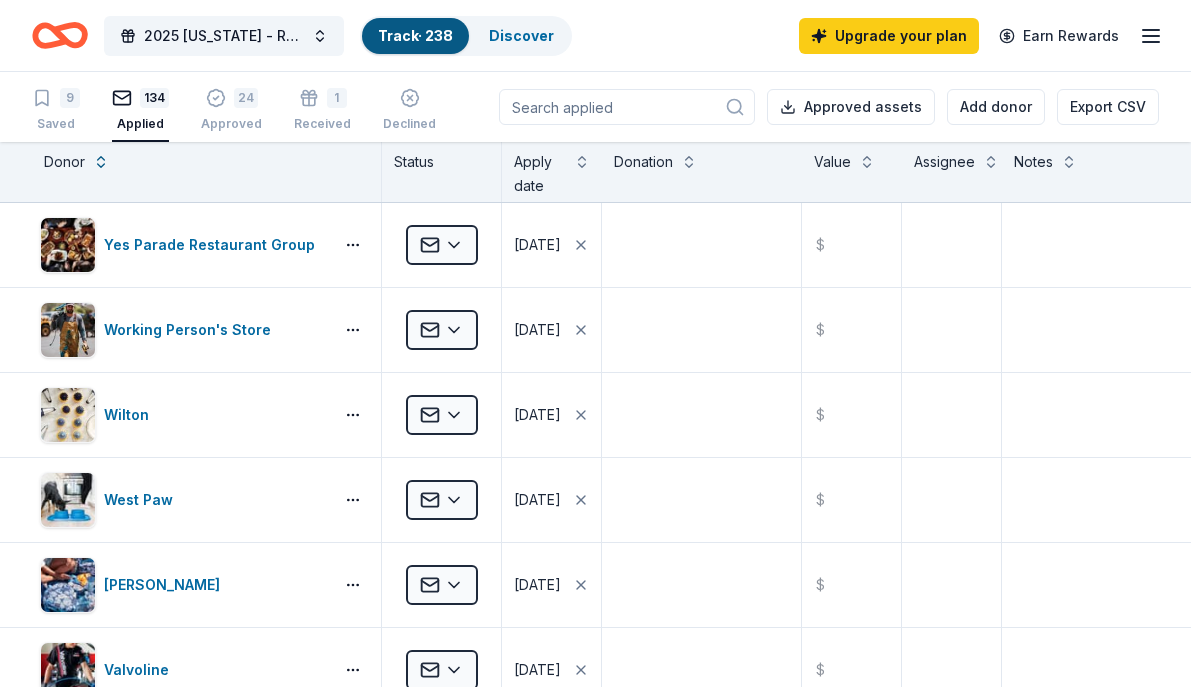 click on "1" at bounding box center [337, 98] 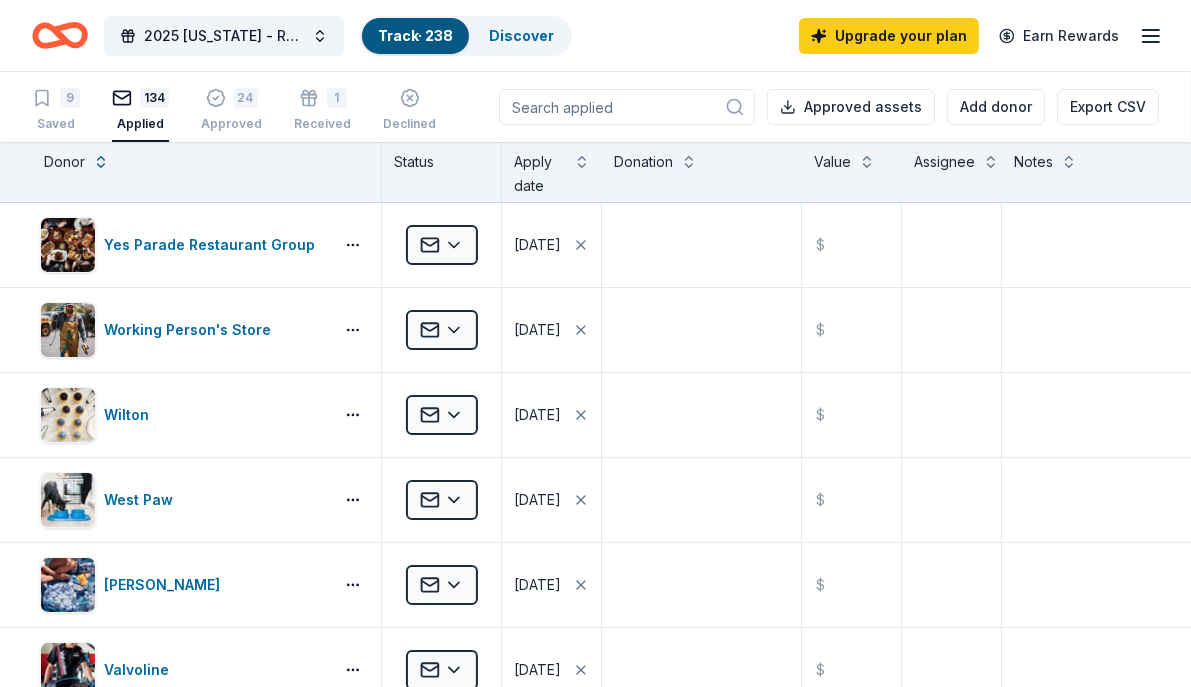 scroll, scrollTop: 0, scrollLeft: 0, axis: both 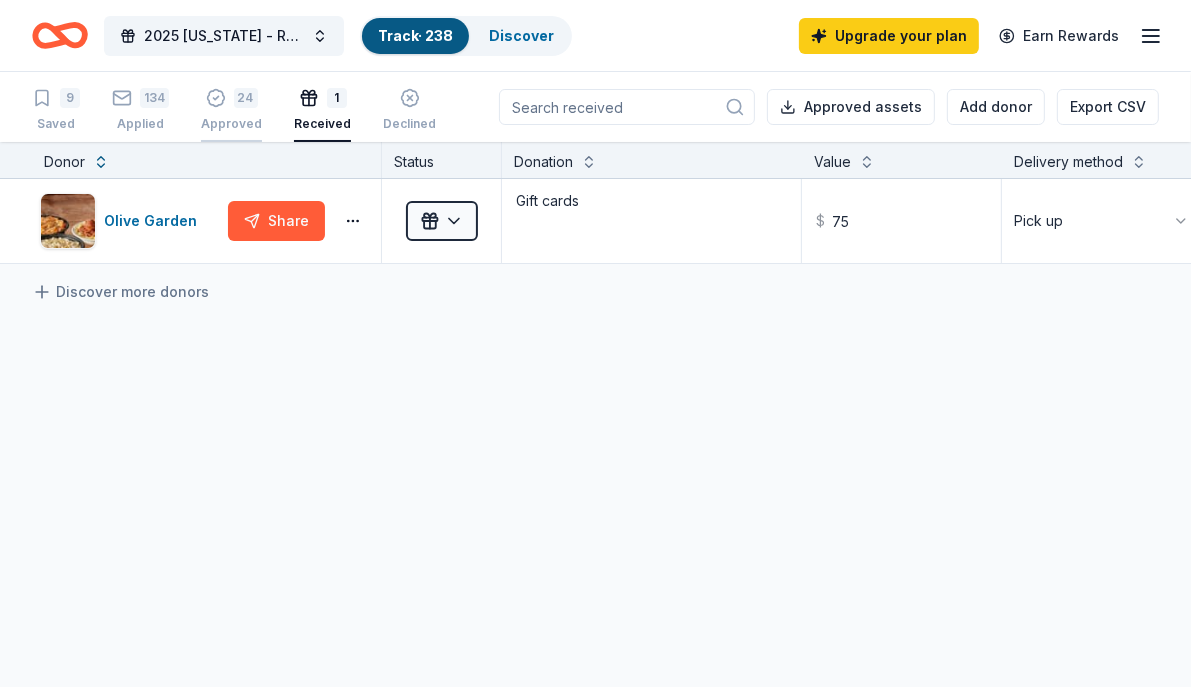 click on "24 Approved" at bounding box center (231, 110) 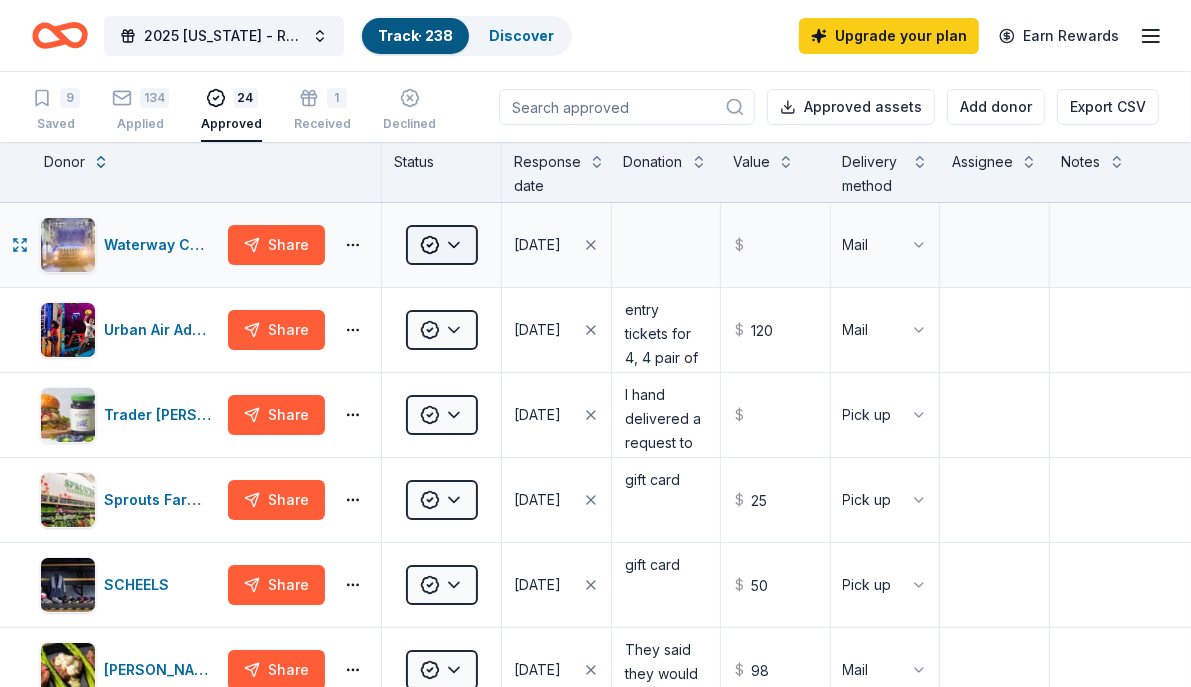 click on "2025 [US_STATE] - Region 8 Community Action Conference Track  · 238 Discover Upgrade your plan Earn Rewards 9 Saved 134 Applied 24 Approved 1 Received Declined Not interested  Approved assets Add donor Export CSV Donor Status Response date Donation Value Delivery method Assignee Notes Waterway Carwash  Share Approved [DATE] $ Mail Urban Air Adventure Park  Share Approved [DATE] entry tickets for 4, 4 pair of socks, 1 large pizza and bottles of water. $ 120 Mail Trader [PERSON_NAME]'s  Share Approved [DATE] I hand delivered a request to my local store, they said i was approved on the spot and we chose a date for me to pick up the basket closer to our event date. I am unsure as to the value just yet.  $ Pick up Sprouts Farmers Market  Share Approved [DATE] gift card $ 25 Pick up SCHEELS  Share Approved [DATE] gift card $ 50 Pick up [PERSON_NAME] Restaurants  Share Approved [DATE] They said they would FedEx the donation to us and that it would be two of their [DATE] Supper Cards  $ 98 Mail [PERSON_NAME] $" at bounding box center (595, 343) 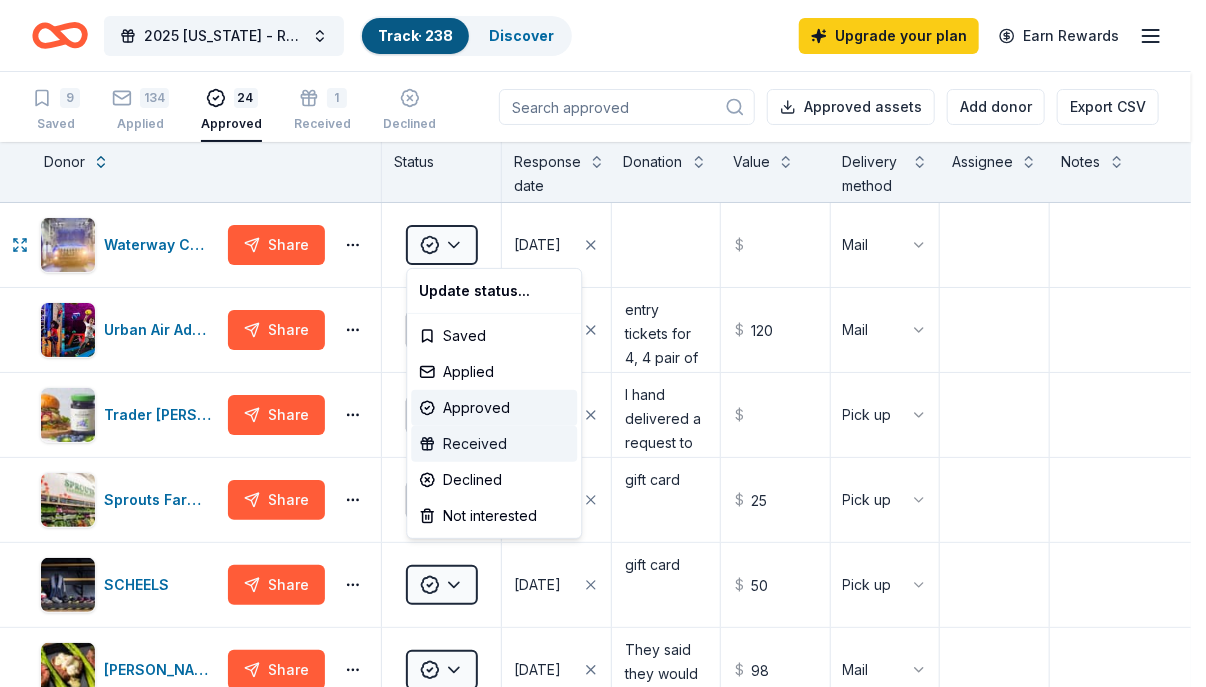 click on "Received" at bounding box center (494, 444) 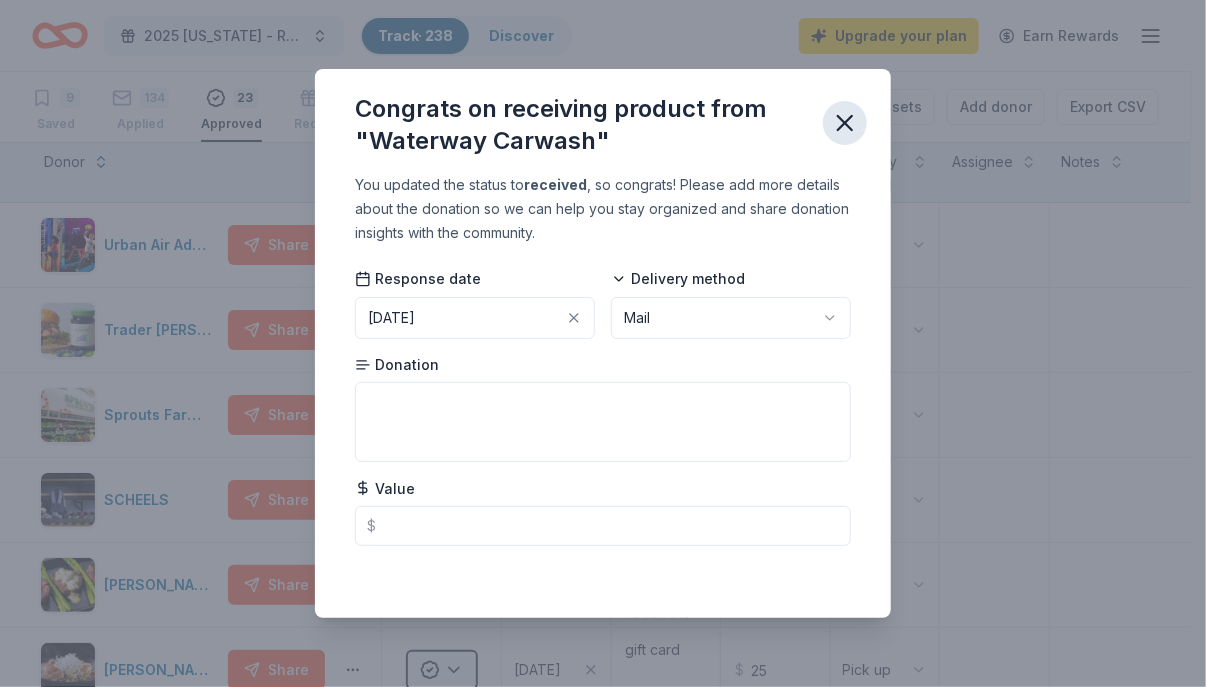 click 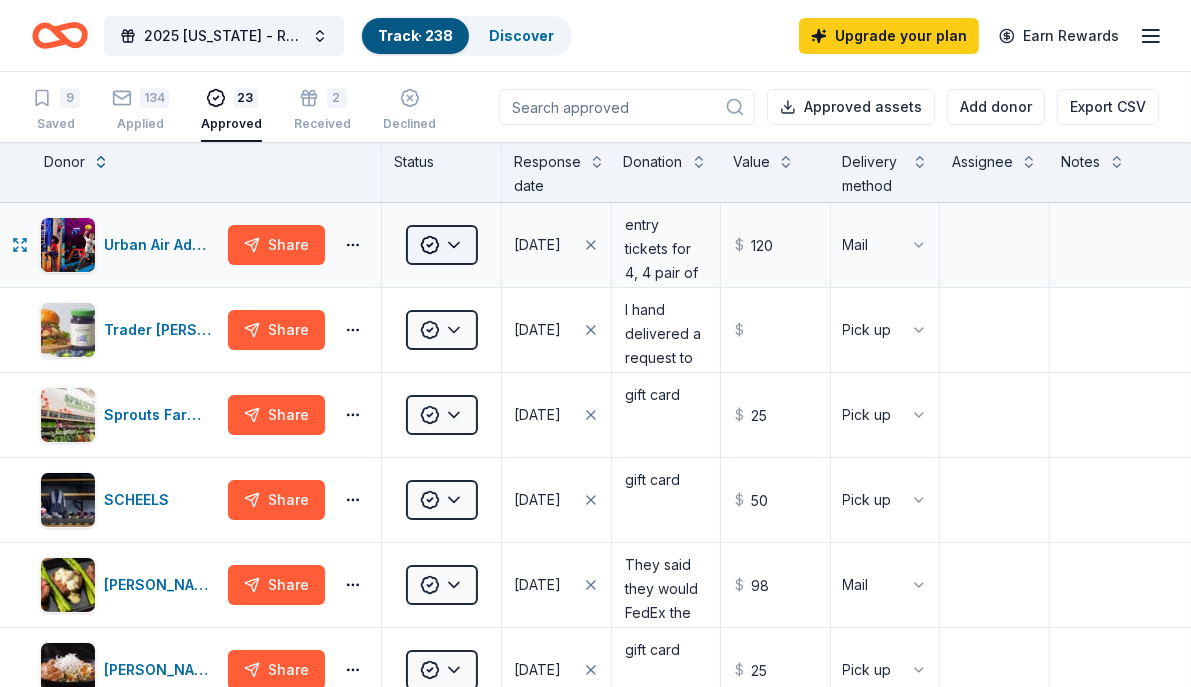 click on "2025 [US_STATE] - Region 8 Community Action Conference Track  · 238 Discover Upgrade your plan Earn Rewards 9 Saved 134 Applied 23 Approved 2 Received Declined Not interested  Approved assets Add donor Export CSV Donor Status Response date Donation Value Delivery method Assignee Notes Urban Air Adventure Park  Share Approved [DATE] entry tickets for 4, 4 pair of socks, 1 large pizza and bottles of water. $ 120 Mail Trader [PERSON_NAME]'s  Share Approved [DATE] I hand delivered a request to my local store, they said i was approved on the spot and we chose a date for me to pick up the basket closer to our event date. I am unsure as to the value just yet.  $ Pick up Sprouts Farmers Market  Share Approved [DATE] gift card $ 25 Pick up SCHEELS  Share Approved [DATE] gift card $ 50 Pick up [PERSON_NAME] Restaurants  Share Approved [DATE] They said they would FedEx the donation to us and that it would be two of their [DATE] Supper Cards  $ 98 Mail [PERSON_NAME]  Share Approved [DATE] gift card $ 25 Pick up $ $" at bounding box center (595, 343) 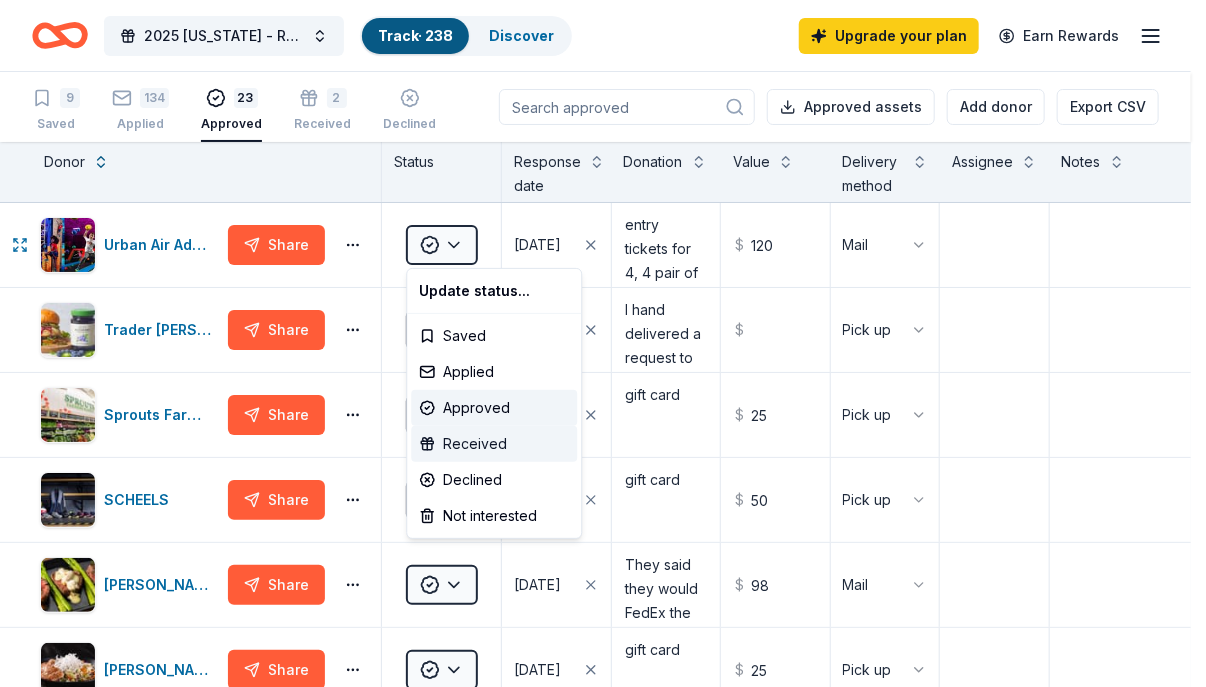 click on "Received" at bounding box center [494, 444] 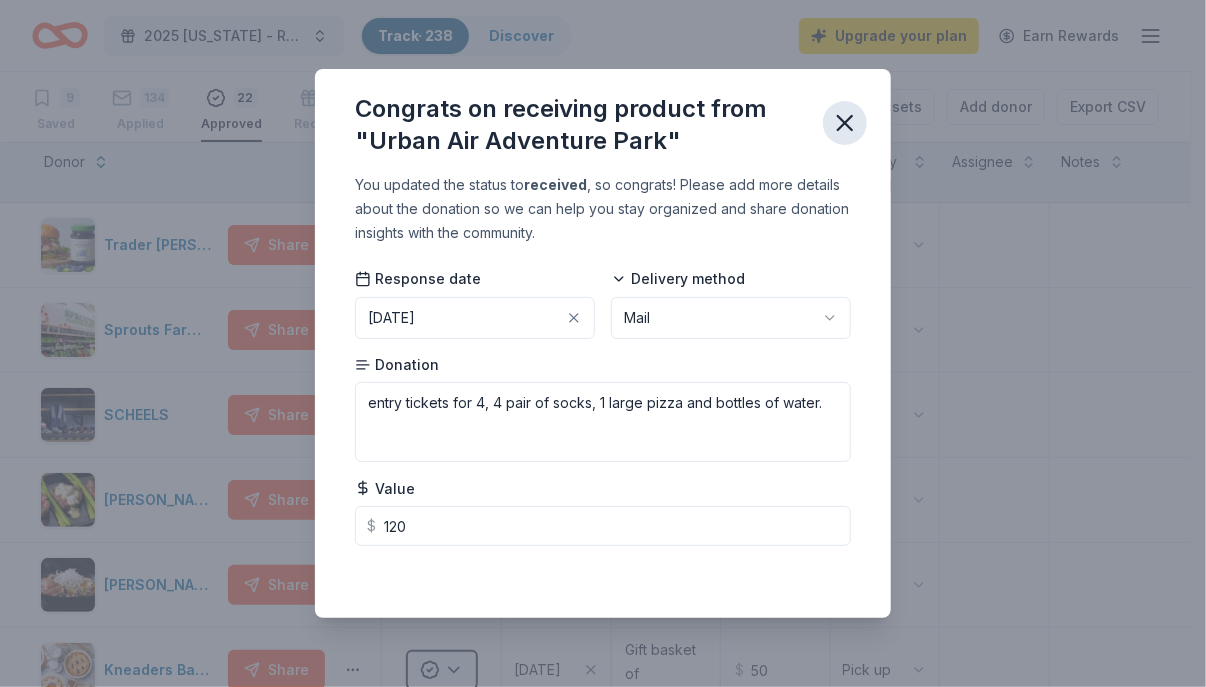 click 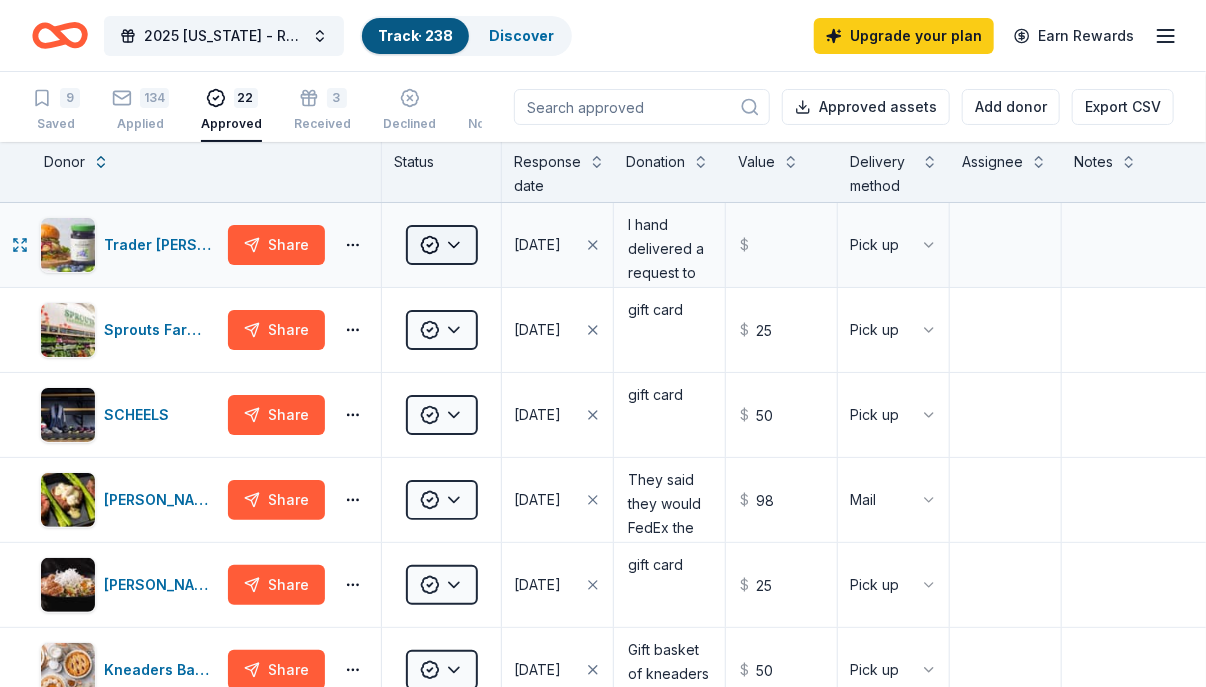click on "2025 [US_STATE] - Region 8 Community Action Conference Track  · 238 Discover Upgrade your plan Earn Rewards 9 Saved 134 Applied 22 Approved 3 Received Declined Not interested  Approved assets Add donor Export CSV Donor Status Response date Donation Value Delivery method Assignee Notes Trader [PERSON_NAME]'s  Share Approved [DATE] I hand delivered a request to my local store, they said i was approved on the spot and we chose a date for me to pick up the basket closer to our event date. I am unsure as to the value just yet.  $ Pick up Sprouts Farmers Market  Share Approved [DATE] gift card $ 25 Pick up SCHEELS  Share Approved [DATE] gift card $ 50 Pick up [PERSON_NAME] Restaurants  Share Approved [DATE] They said they would FedEx the donation to us and that it would be two of their [DATE] Supper Cards  $ 98 Mail [PERSON_NAME]  Share Approved [DATE] gift card $ 25 Pick up Kneaders Bakery & Café  Share Approved [DATE] Gift basket of kneaders goodies to be picked up the day before the conference. $ 50 $ 120" at bounding box center (603, 343) 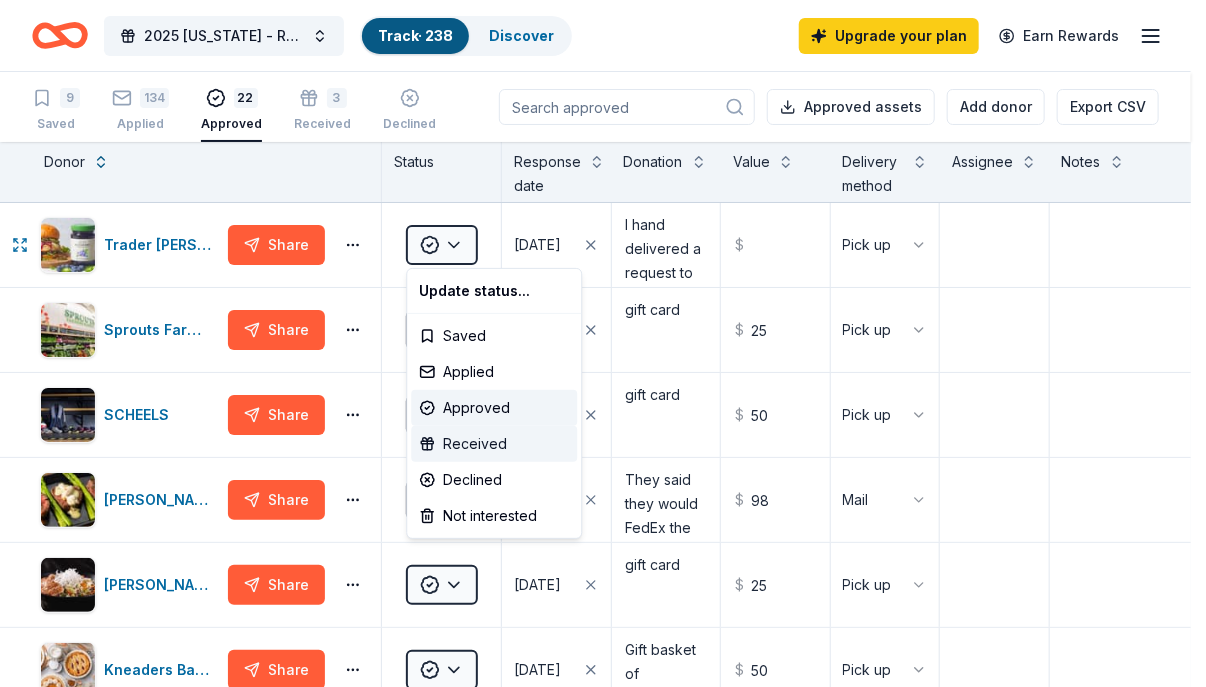 click on "Received" at bounding box center [494, 444] 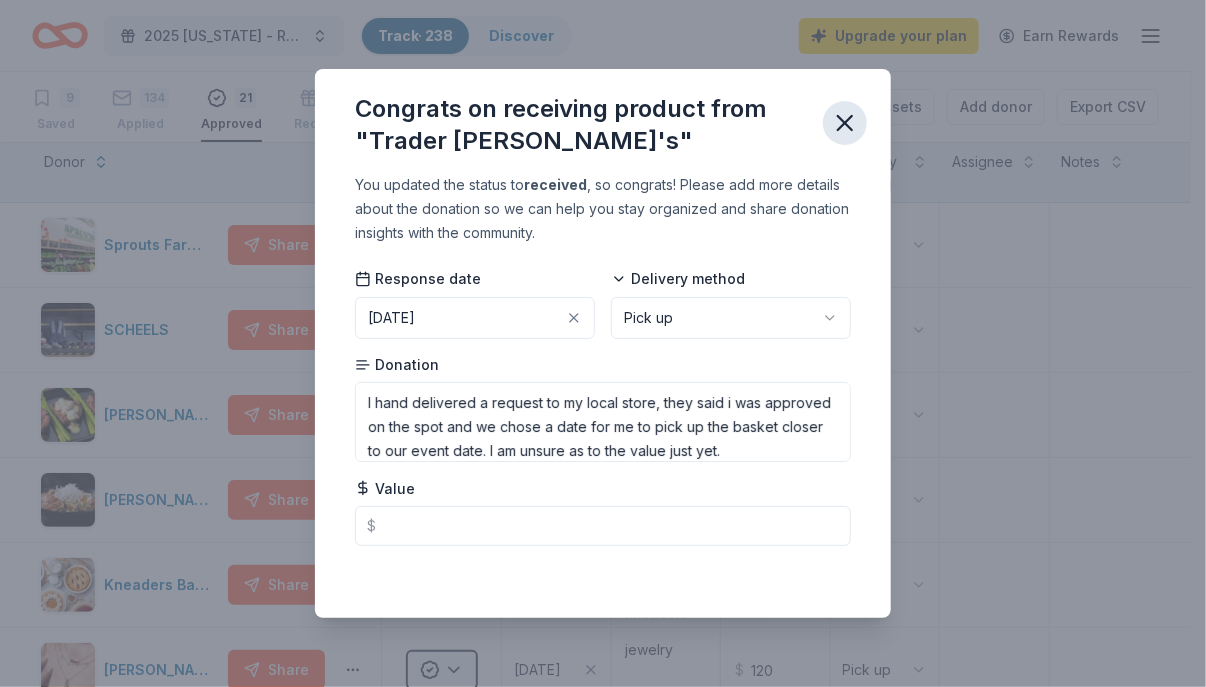 click 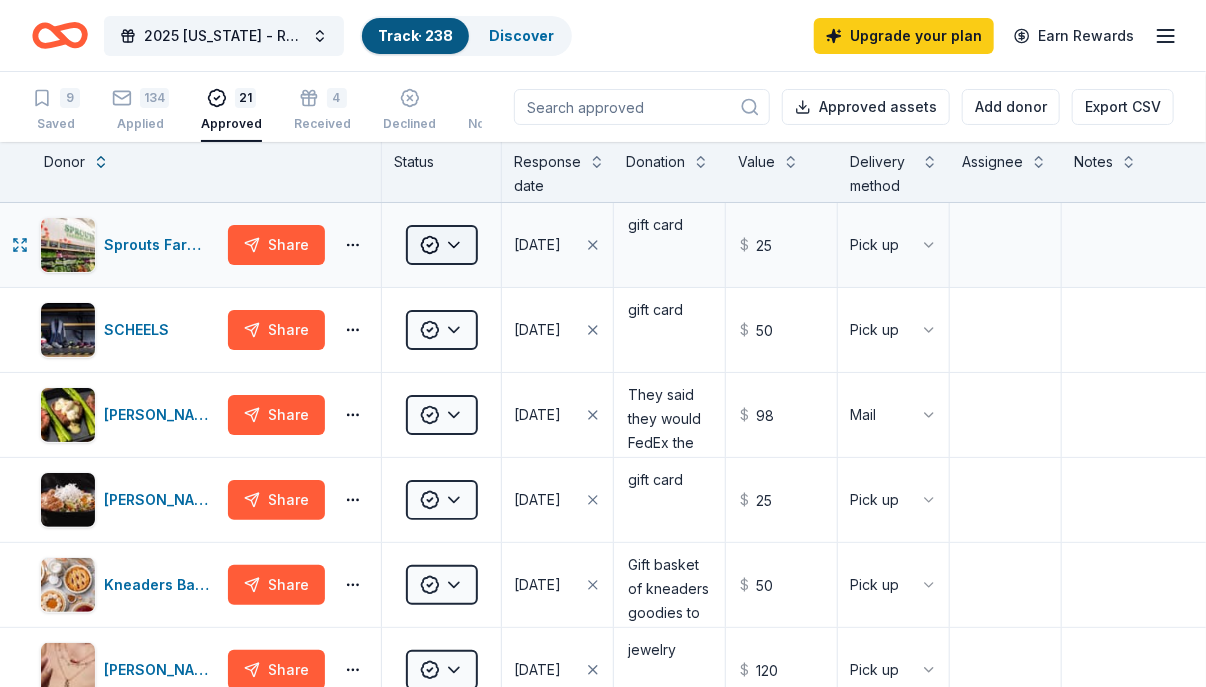 click on "2025 [US_STATE] - Region 8 Community Action Conference Track  · 238 Discover Upgrade your plan Earn Rewards 9 Saved 134 Applied 21 Approved 4 Received Declined Not interested  Approved assets Add donor Export CSV Donor Status Response date Donation Value Delivery method Assignee Notes Sprouts Farmers Market  Share Approved [DATE] gift card $ 25 Pick up SCHEELS  Share Approved [DATE] gift card $ 50 Pick up [PERSON_NAME] Restaurants  Share Approved [DATE] They said they would FedEx the donation to us and that it would be two of their [DATE] Supper Cards  $ 98 Mail [PERSON_NAME]  Share Approved [DATE] gift card $ 25 Pick up Kneaders Bakery & Café  Share Approved [DATE] Gift basket of kneaders goodies to be picked up the day before the conference. $ 50 Pick up [PERSON_NAME]  Share Approved [DATE] jewelry $ 120 Pick up K1 Speed  Share Approved [DATE] ? $ Mail In-N-Out  Share Approved [DATE] 10 free meal cards $ 104 Mail Ike's Sandwiches  Share Approved [DATE] 6 free sandwiches $ Mail $" at bounding box center (603, 343) 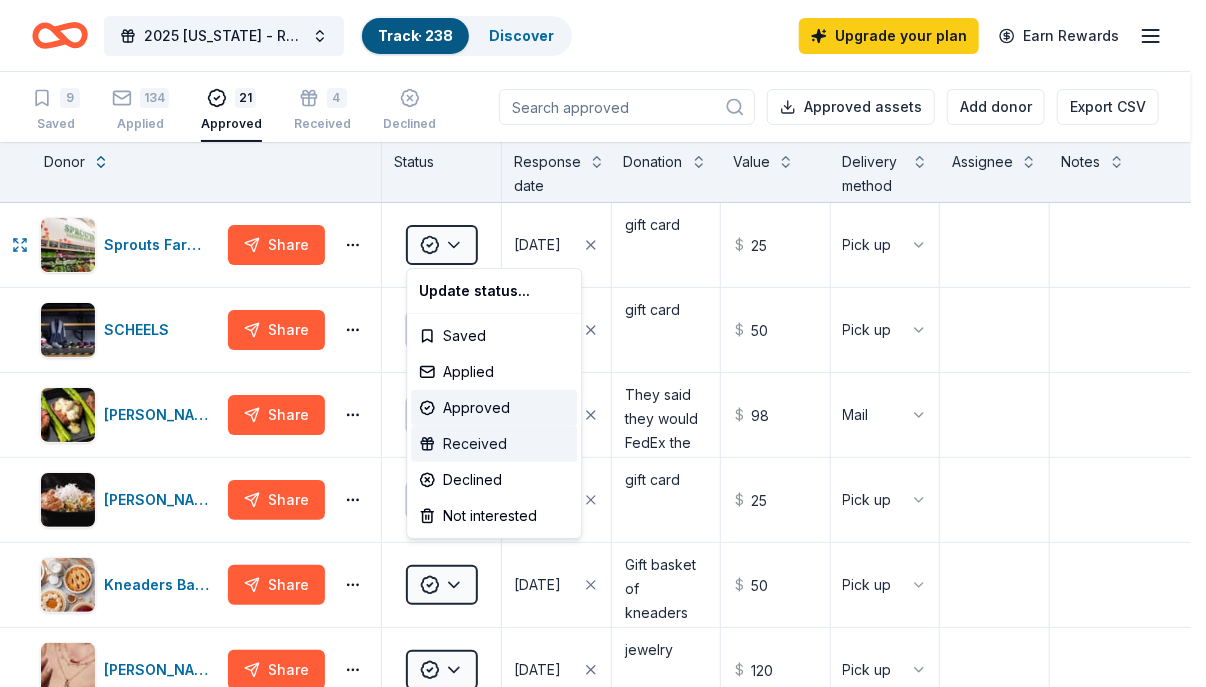 click on "Received" at bounding box center (494, 444) 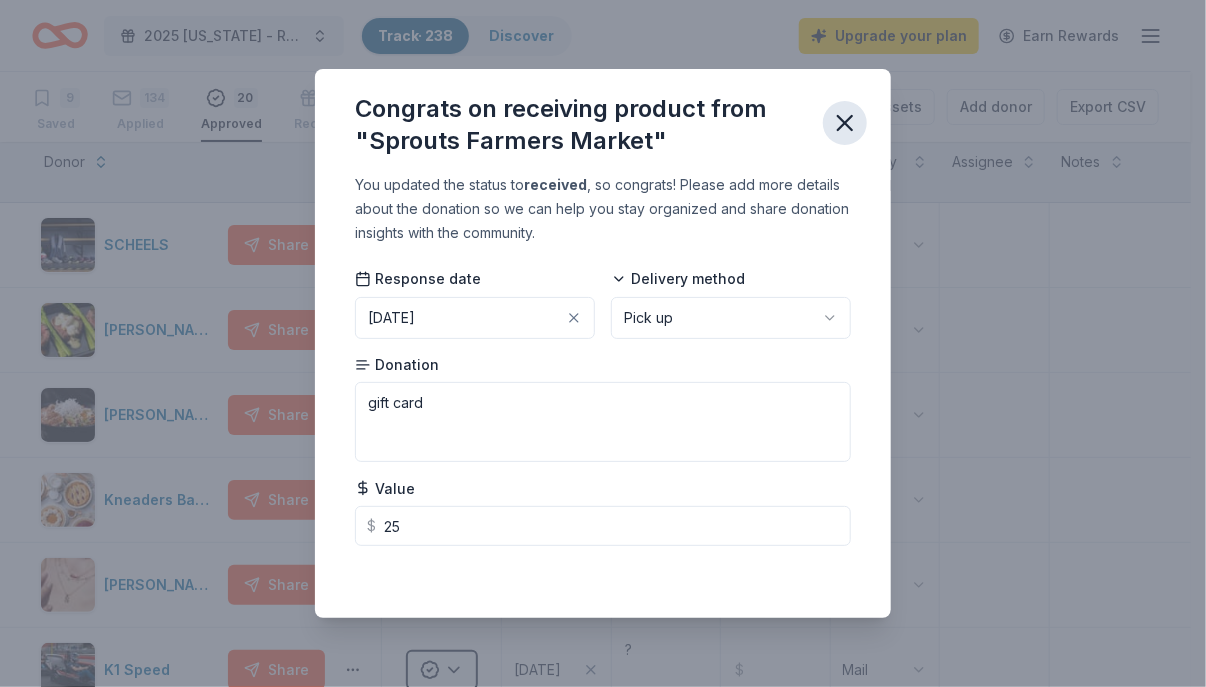 click 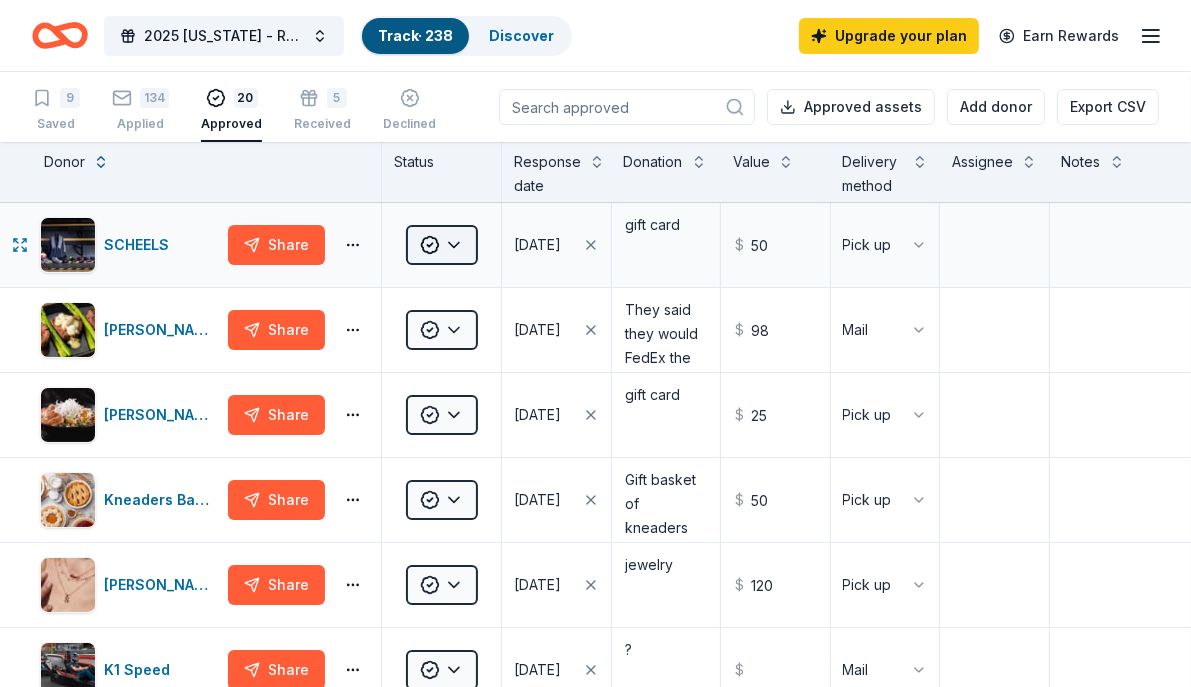 click on "2025 [US_STATE] - Region 8 Community Action Conference Track  · 238 Discover Upgrade your plan Earn Rewards 9 Saved 134 Applied 20 Approved 5 Received Declined Not interested  Approved assets Add donor Export CSV Donor Status Response date Donation Value Delivery method Assignee Notes SCHEELS  Share Approved [DATE] gift card $ 50 Pick up [PERSON_NAME] Restaurants  Share Approved [DATE] They said they would FedEx the donation to us and that it would be two of their [DATE] Supper Cards  $ 98 Mail [PERSON_NAME]  Share Approved [DATE] gift card $ 25 Pick up Kneaders Bakery & Café  Share Approved [DATE] Gift basket of kneaders goodies to be picked up the day before the conference. $ 50 Pick up [PERSON_NAME]  Share Approved [DATE] jewelry $ 120 Pick up K1 Speed  Share Approved [DATE] ? $ Mail In-N-Out  Share Approved [DATE] 10 free meal cards $ 104 Mail Ike's Sandwiches  Share Approved [DATE] 6 free sandwiches $ Mail History [US_STATE]  Share Approved [DATE] $ 60 Electronic  Share Approved" at bounding box center [595, 343] 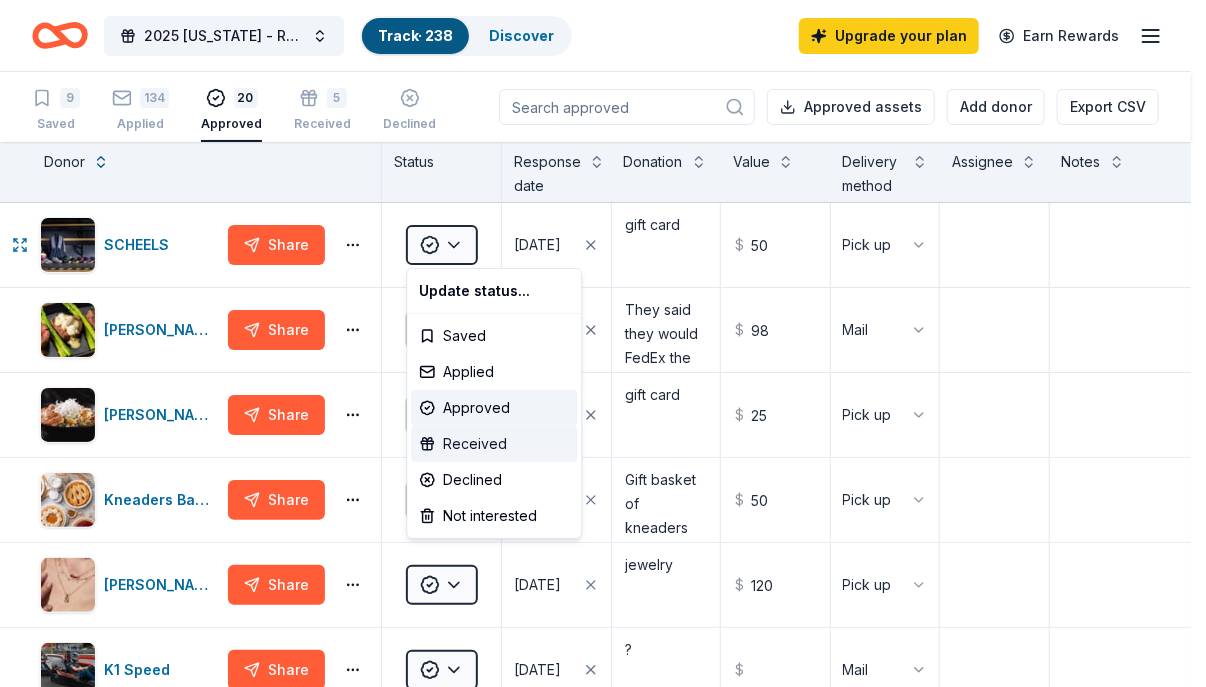 click on "Received" at bounding box center (494, 444) 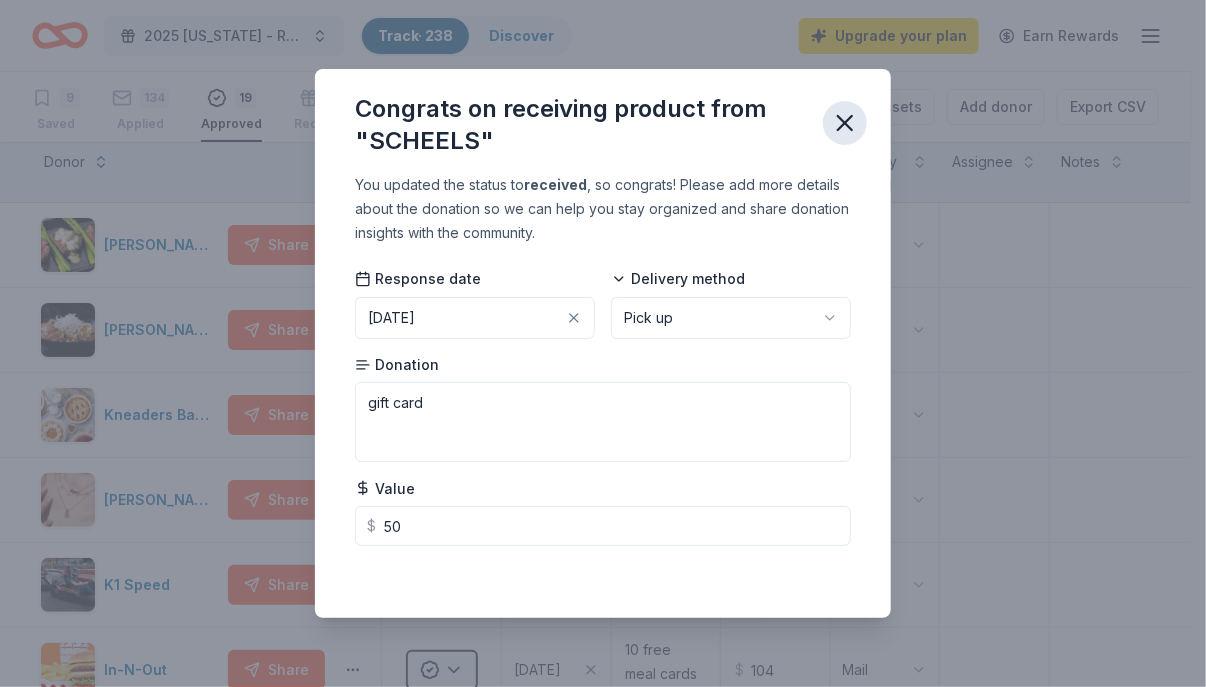 click 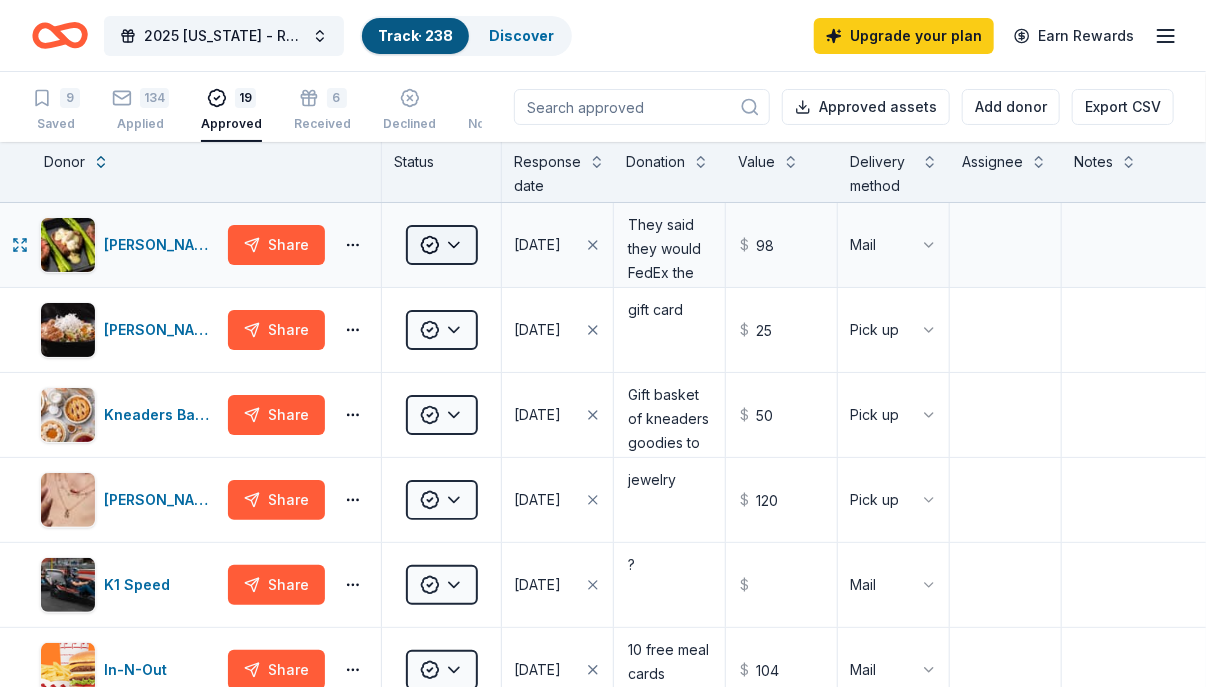 click on "2025 [US_STATE] - Region 8 Community Action Conference Track  · 238 Discover Upgrade your plan Earn Rewards 9 Saved 134 Applied 19 Approved 6 Received Declined Not interested  Approved assets Add donor Export CSV Donor Status Response date Donation Value Delivery method Assignee Notes [PERSON_NAME] Restaurants  Share Approved [DATE] They said they would FedEx the donation to us and that it would be two of their [DATE] Supper Cards  $ 98 Mail [PERSON_NAME]  Share Approved [DATE] gift card $ 25 Pick up Kneaders Bakery & Café  Share Approved [DATE] Gift basket of kneaders goodies to be picked up the day before the conference. $ 50 Pick up [PERSON_NAME]  Share Approved [DATE] jewelry $ 120 Pick up K1 Speed  Share Approved [DATE] ? $ Mail In-N-Out  Share Approved [DATE] 10 free meal cards $ 104 Mail Ike's Sandwiches  Share Approved [DATE] 6 free sandwiches $ Mail History [US_STATE]  Share Approved [DATE] $ 60 Electronic Gourmet Gift Baskets  Share Approved [DATE] electronic gift card $ 25" at bounding box center (603, 343) 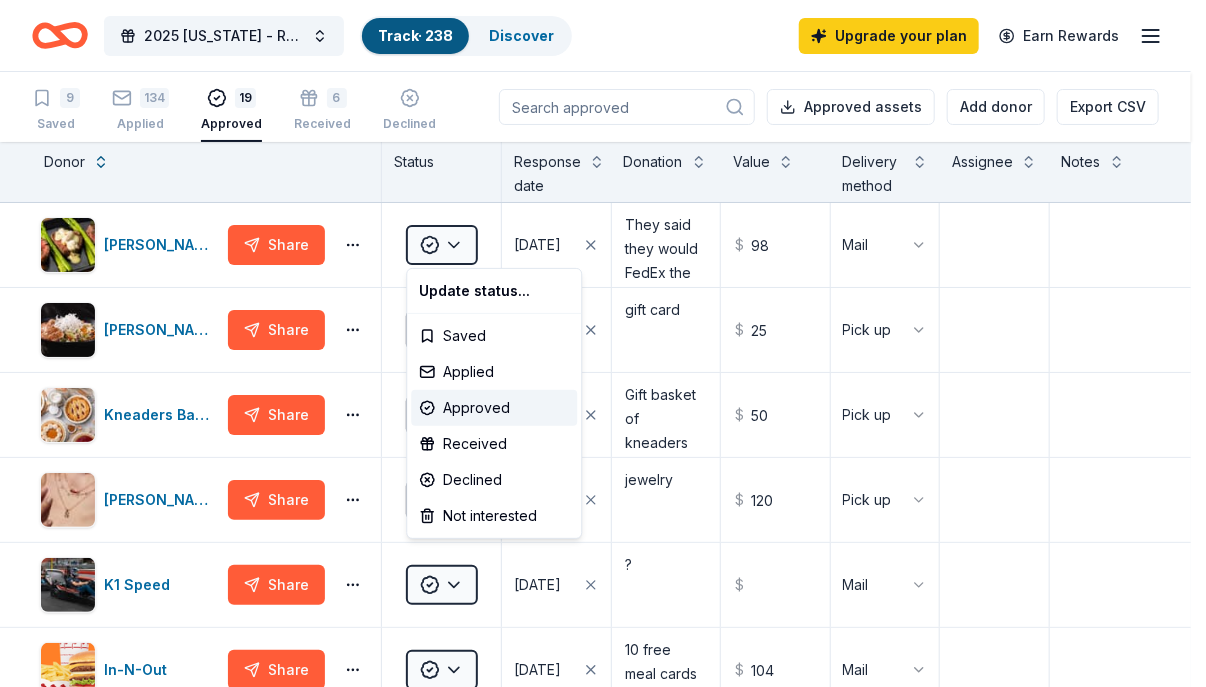 click on "2025 [US_STATE] - Region 8 Community Action Conference Track  · 238 Discover Upgrade your plan Earn Rewards 9 Saved 134 Applied 19 Approved 6 Received Declined Not interested  Approved assets Add donor Export CSV Donor Status Response date Donation Value Delivery method Assignee Notes [PERSON_NAME] Restaurants  Share Approved [DATE] They said they would FedEx the donation to us and that it would be two of their [DATE] Supper Cards  $ 98 Mail [PERSON_NAME]  Share Approved [DATE] gift card $ 25 Pick up Kneaders Bakery & Café  Share Approved [DATE] Gift basket of kneaders goodies to be picked up the day before the conference. $ 50 Pick up [PERSON_NAME]  Share Approved [DATE] jewelry $ 120 Pick up K1 Speed  Share Approved [DATE] ? $ Mail In-N-Out  Share Approved [DATE] 10 free meal cards $ 104 Mail Ike's Sandwiches  Share Approved [DATE] 6 free sandwiches $ Mail History [US_STATE]  Share Approved [DATE] $ 60 Electronic Gourmet Gift Baskets  Share Approved [DATE] electronic gift card $ 25" at bounding box center (603, 343) 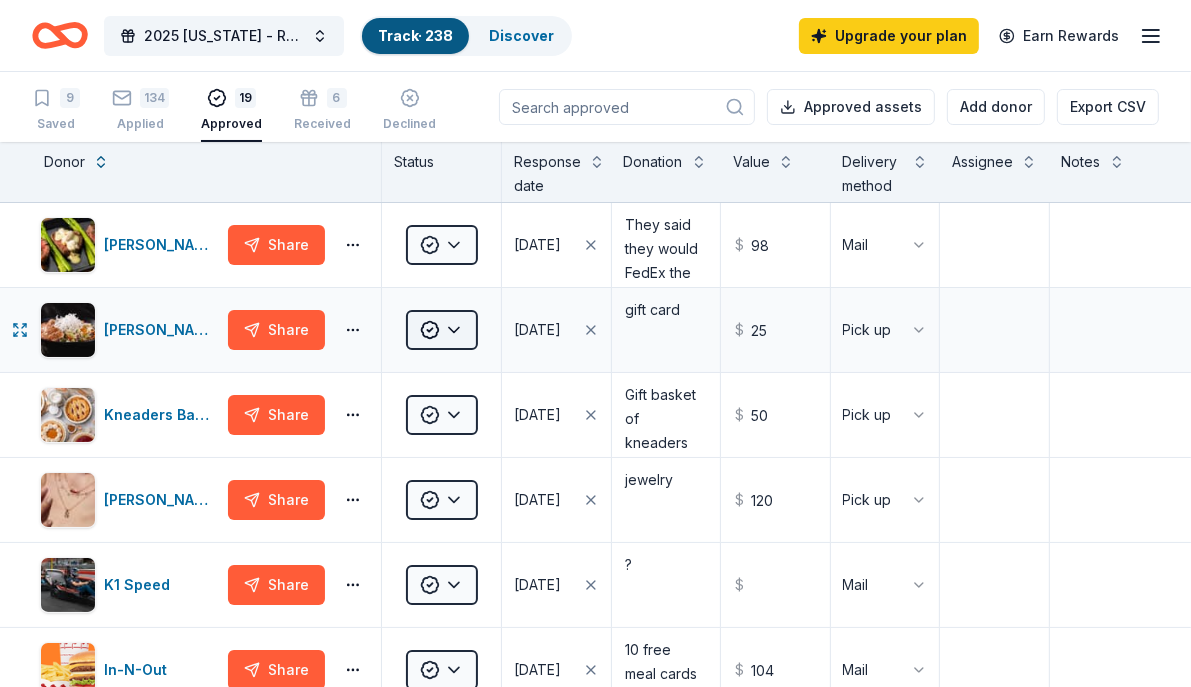 click on "2025 [US_STATE] - Region 8 Community Action Conference Track  · 238 Discover Upgrade your plan Earn Rewards 9 Saved 134 Applied 19 Approved 6 Received Declined Not interested  Approved assets Add donor Export CSV Donor Status Response date Donation Value Delivery method Assignee Notes [PERSON_NAME] Restaurants  Share Approved [DATE] They said they would FedEx the donation to us and that it would be two of their [DATE] Supper Cards  $ 98 Mail [PERSON_NAME]  Share Approved [DATE] gift card $ 25 Pick up Kneaders Bakery & Café  Share Approved [DATE] Gift basket of kneaders goodies to be picked up the day before the conference. $ 50 Pick up [PERSON_NAME]  Share Approved [DATE] jewelry $ 120 Pick up K1 Speed  Share Approved [DATE] ? $ Mail In-N-Out  Share Approved [DATE] 10 free meal cards $ 104 Mail Ike's Sandwiches  Share Approved [DATE] 6 free sandwiches $ Mail History [US_STATE]  Share Approved [DATE] $ 60 Electronic Gourmet Gift Baskets  Share Approved [DATE] electronic gift card $ 25" at bounding box center [595, 343] 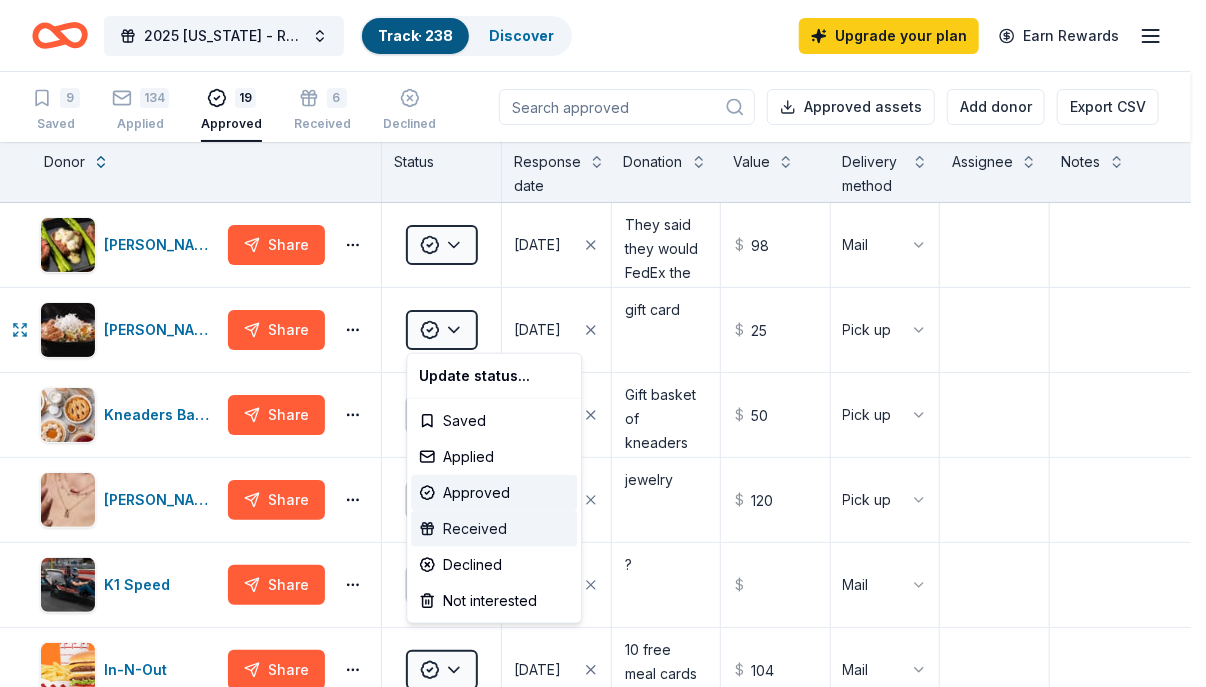 click on "Received" at bounding box center [494, 529] 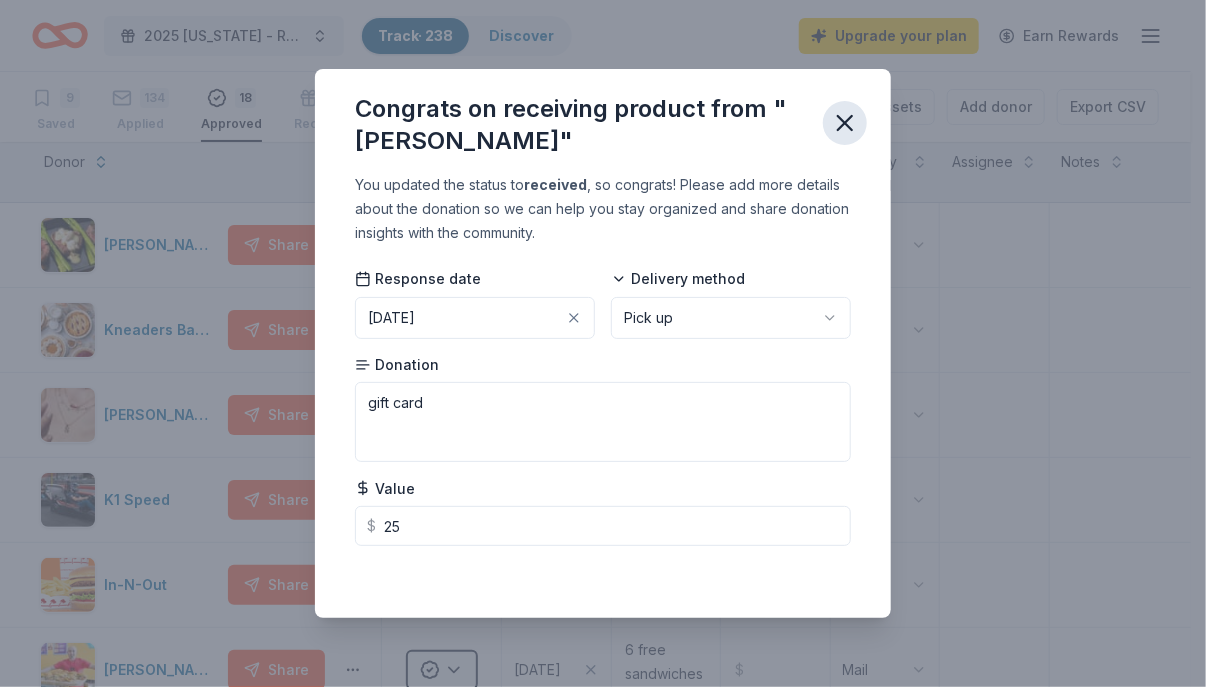 click 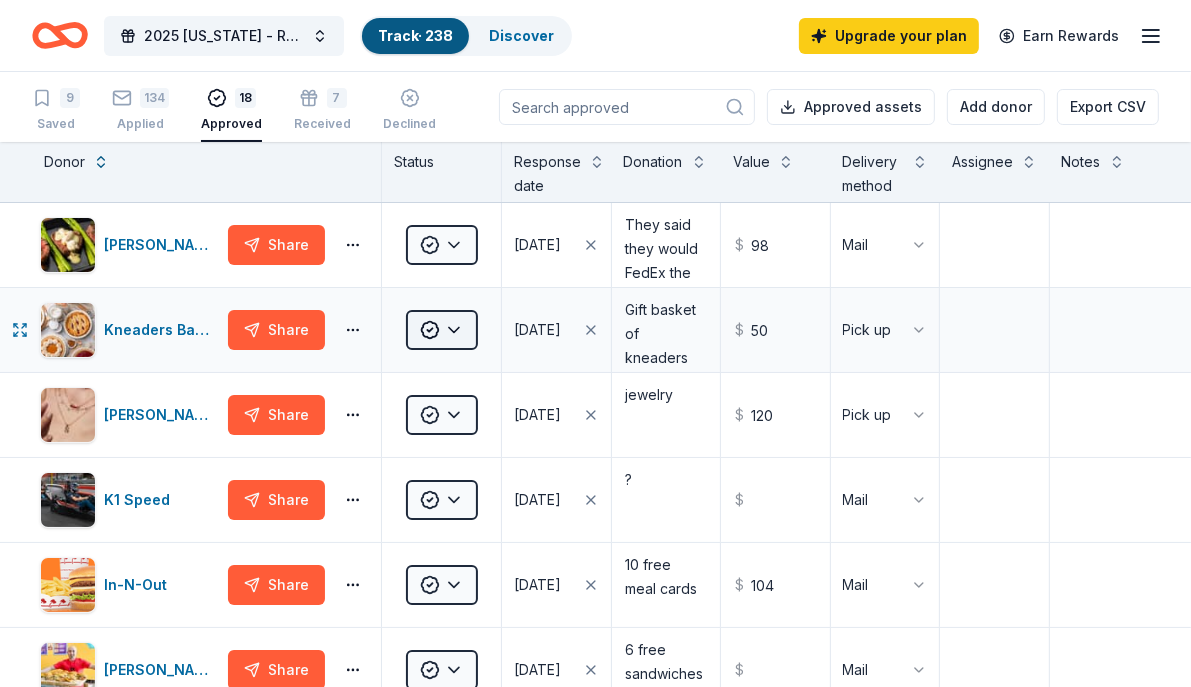 click on "2025 [US_STATE] - Region 8 Community Action Conference Track  · 238 Discover Upgrade your plan Earn Rewards 9 Saved 134 Applied 18 Approved 7 Received Declined Not interested  Approved assets Add donor Export CSV Donor Status Response date Donation Value Delivery method Assignee Notes [PERSON_NAME] Restaurants  Share Approved [DATE] They said they would FedEx the donation to us and that it would be two of their [DATE] Supper Cards  $ 98 Mail Kneaders Bakery & Café  Share Approved [DATE] Gift basket of kneaders goodies to be picked up the day before the conference. $ 50 Pick up [PERSON_NAME]  Share Approved [DATE] jewelry $ 120 Pick up K1 Speed  Share Approved [DATE] ? $ Mail In-N-Out  Share Approved [DATE] 10 free meal cards $ 104 Mail Ike's Sandwiches  Share Approved [DATE] 6 free sandwiches $ Mail History [US_STATE]  Share Approved [DATE] 2qty - passes redeemable for a family visit of two adults and all children under 18. ($30 each) $ 60 Electronic Gourmet Gift Baskets  Share Approved $ $" at bounding box center [595, 343] 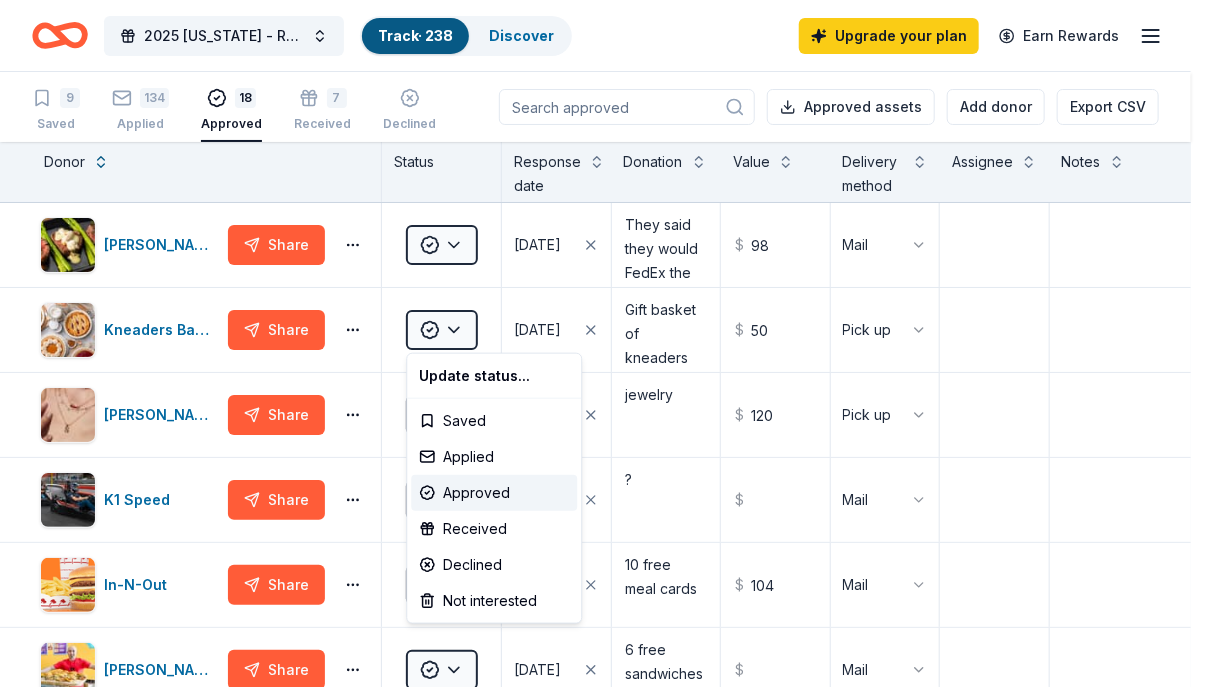 click on "2025 [US_STATE] - Region 8 Community Action Conference Track  · 238 Discover Upgrade your plan Earn Rewards 9 Saved 134 Applied 18 Approved 7 Received Declined Not interested  Approved assets Add donor Export CSV Donor Status Response date Donation Value Delivery method Assignee Notes [PERSON_NAME] Restaurants  Share Approved [DATE] They said they would FedEx the donation to us and that it would be two of their [DATE] Supper Cards  $ 98 Mail Kneaders Bakery & Café  Share Approved [DATE] Gift basket of kneaders goodies to be picked up the day before the conference. $ 50 Pick up [PERSON_NAME]  Share Approved [DATE] jewelry $ 120 Pick up K1 Speed  Share Approved [DATE] ? $ Mail In-N-Out  Share Approved [DATE] 10 free meal cards $ 104 Mail Ike's Sandwiches  Share Approved [DATE] 6 free sandwiches $ Mail History [US_STATE]  Share Approved [DATE] 2qty - passes redeemable for a family visit of two adults and all children under 18. ($30 each) $ 60 Electronic Gourmet Gift Baskets  Share Approved $ $" at bounding box center [603, 343] 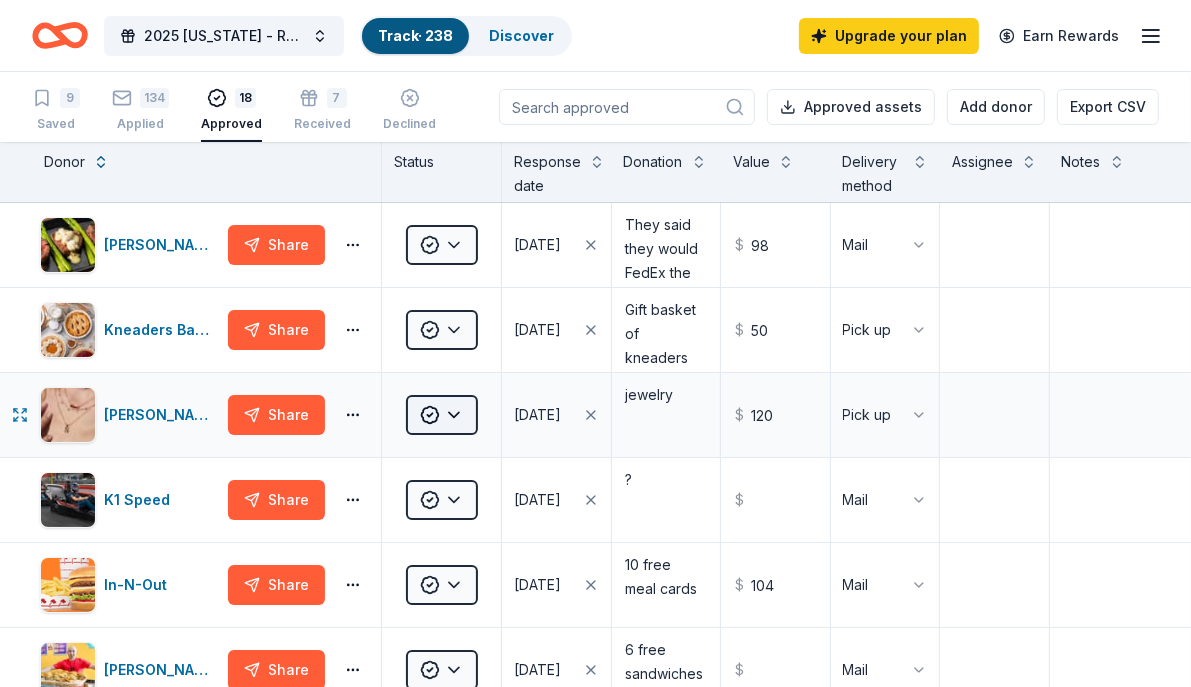 click on "2025 [US_STATE] - Region 8 Community Action Conference Track  · 238 Discover Upgrade your plan Earn Rewards 9 Saved 134 Applied 18 Approved 7 Received Declined Not interested  Approved assets Add donor Export CSV Donor Status Response date Donation Value Delivery method Assignee Notes [PERSON_NAME] Restaurants  Share Approved [DATE] They said they would FedEx the donation to us and that it would be two of their [DATE] Supper Cards  $ 98 Mail Kneaders Bakery & Café  Share Approved [DATE] Gift basket of kneaders goodies to be picked up the day before the conference. $ 50 Pick up [PERSON_NAME]  Share Approved [DATE] jewelry $ 120 Pick up K1 Speed  Share Approved [DATE] ? $ Mail In-N-Out  Share Approved [DATE] 10 free meal cards $ 104 Mail Ike's Sandwiches  Share Approved [DATE] 6 free sandwiches $ Mail History [US_STATE]  Share Approved [DATE] 2qty - passes redeemable for a family visit of two adults and all children under 18. ($30 each) $ 60 Electronic Gourmet Gift Baskets  Share Approved $ $" at bounding box center (595, 343) 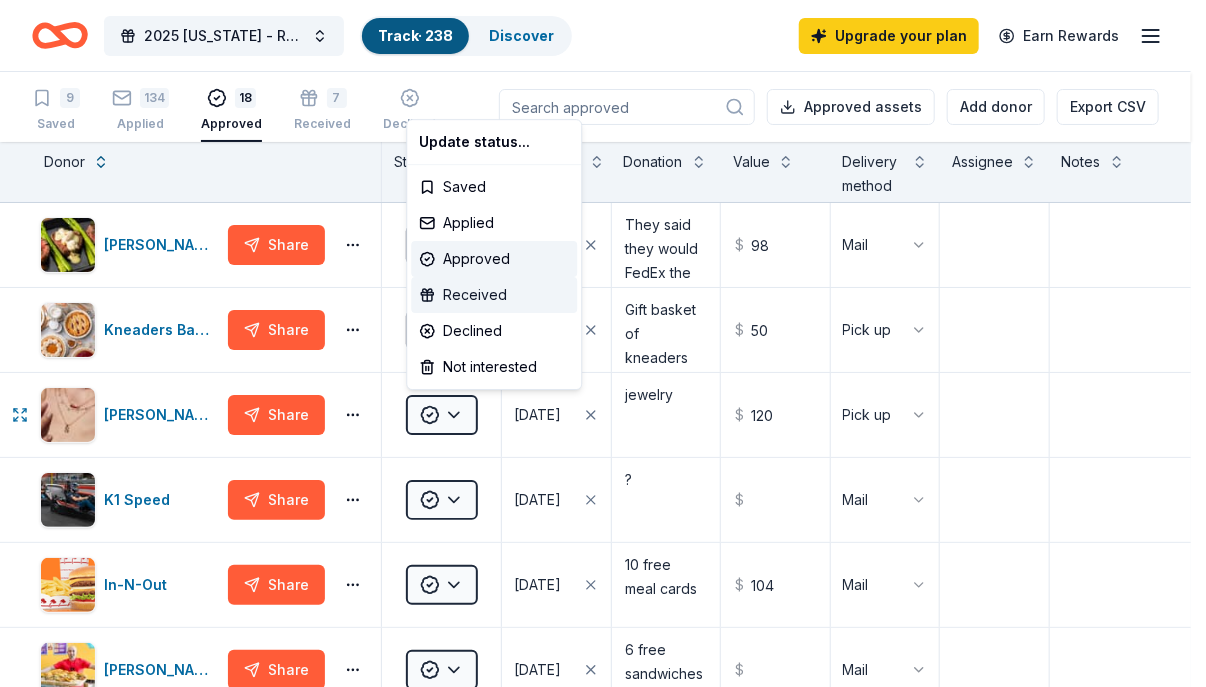 click on "Received" at bounding box center (494, 295) 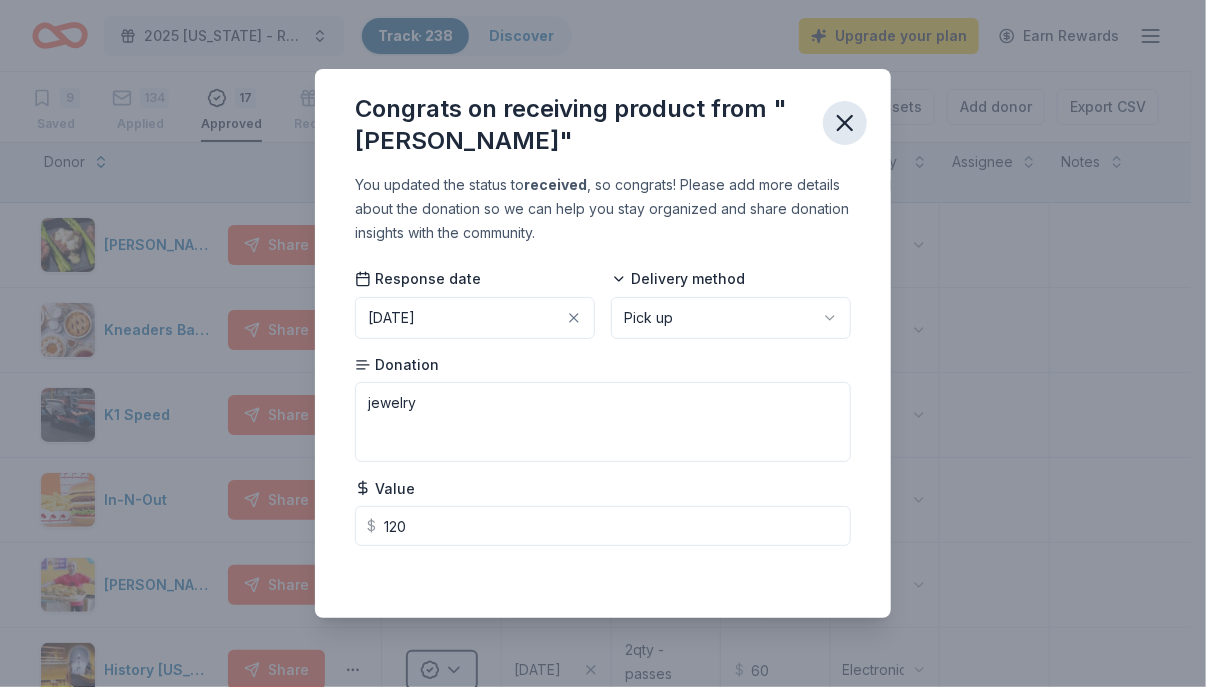 click 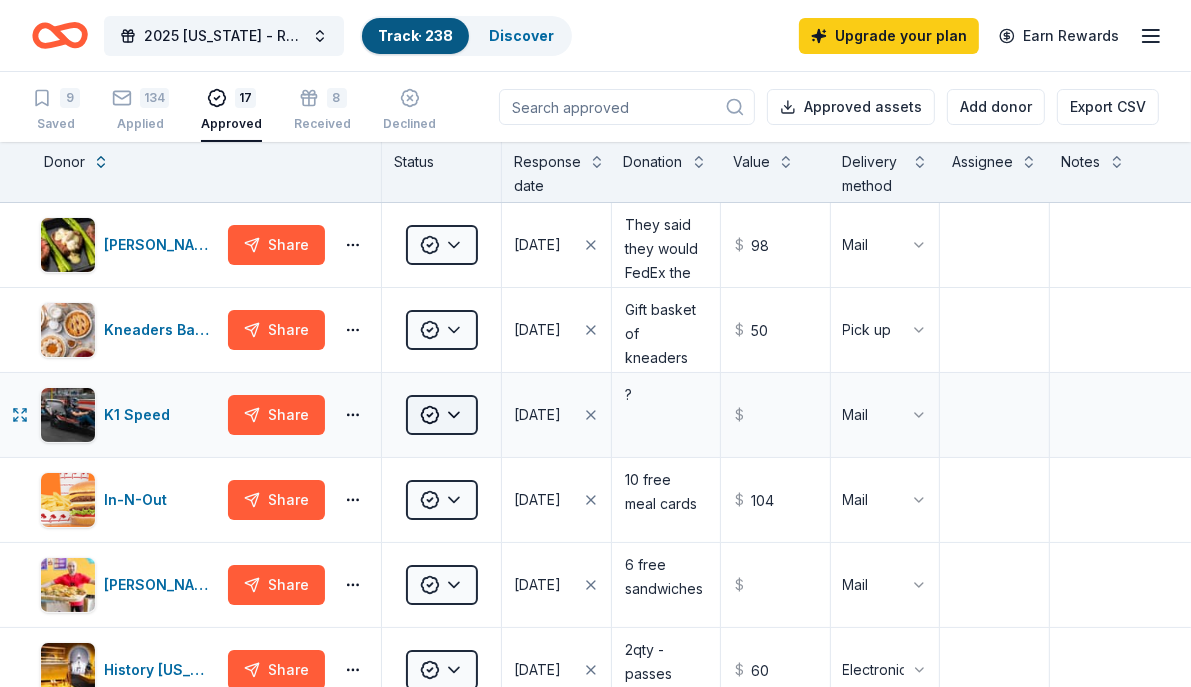click on "2025 [US_STATE] - Region 8 Community Action Conference Track  · 238 Discover Upgrade your plan Earn Rewards 9 Saved 134 Applied 17 Approved 8 Received Declined Not interested  Approved assets Add donor Export CSV Donor Status Response date Donation Value Delivery method Assignee Notes [PERSON_NAME] Restaurants  Share Approved [DATE] They said they would FedEx the donation to us and that it would be two of their [DATE] Supper Cards  $ 98 Mail Kneaders Bakery & Café  Share Approved [DATE] Gift basket of kneaders goodies to be picked up the day before the conference. $ 50 Pick up K1 Speed  Share Approved [DATE] ? $ Mail In-N-Out  Share Approved [DATE] 10 free meal cards $ 104 Mail Ike's Sandwiches  Share Approved [DATE] 6 free sandwiches $ Mail History [US_STATE]  Share Approved [DATE] 2qty - passes redeemable for a family visit of two adults and all children under 18. ($30 each) $ 60 Electronic Gourmet Gift Baskets  Share Approved [DATE] electronic gift card $ 25 Electronic gorjana  Share $" at bounding box center (595, 343) 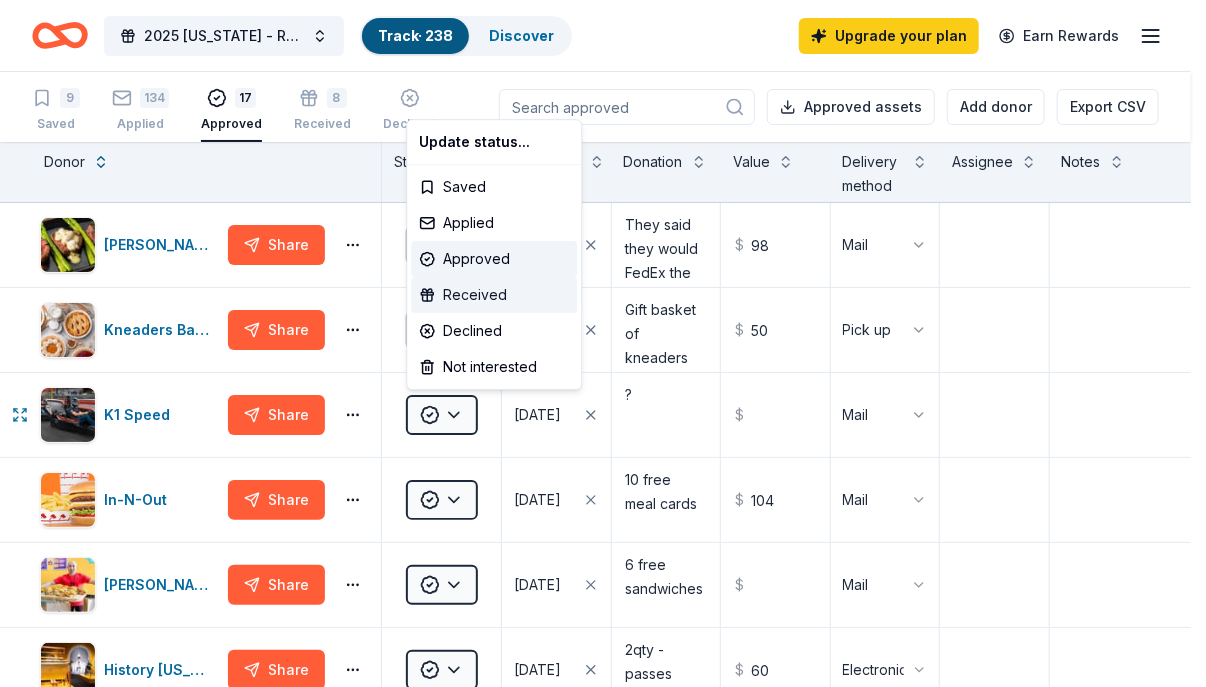 click on "Received" at bounding box center [494, 295] 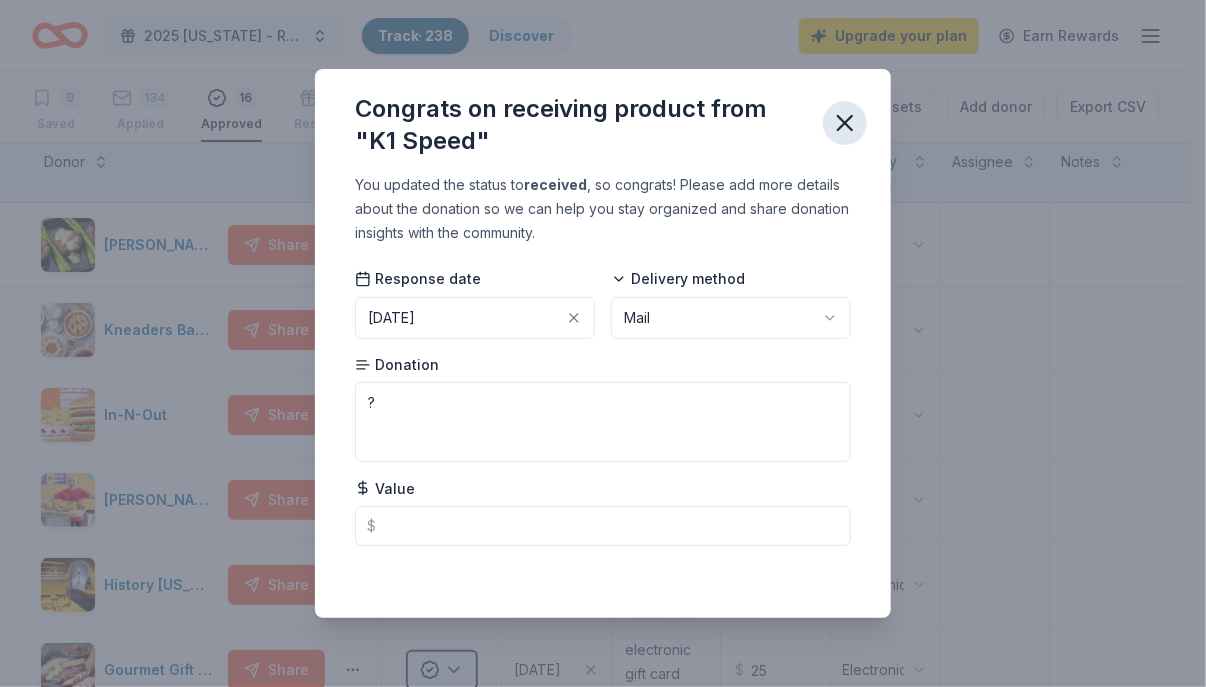 click 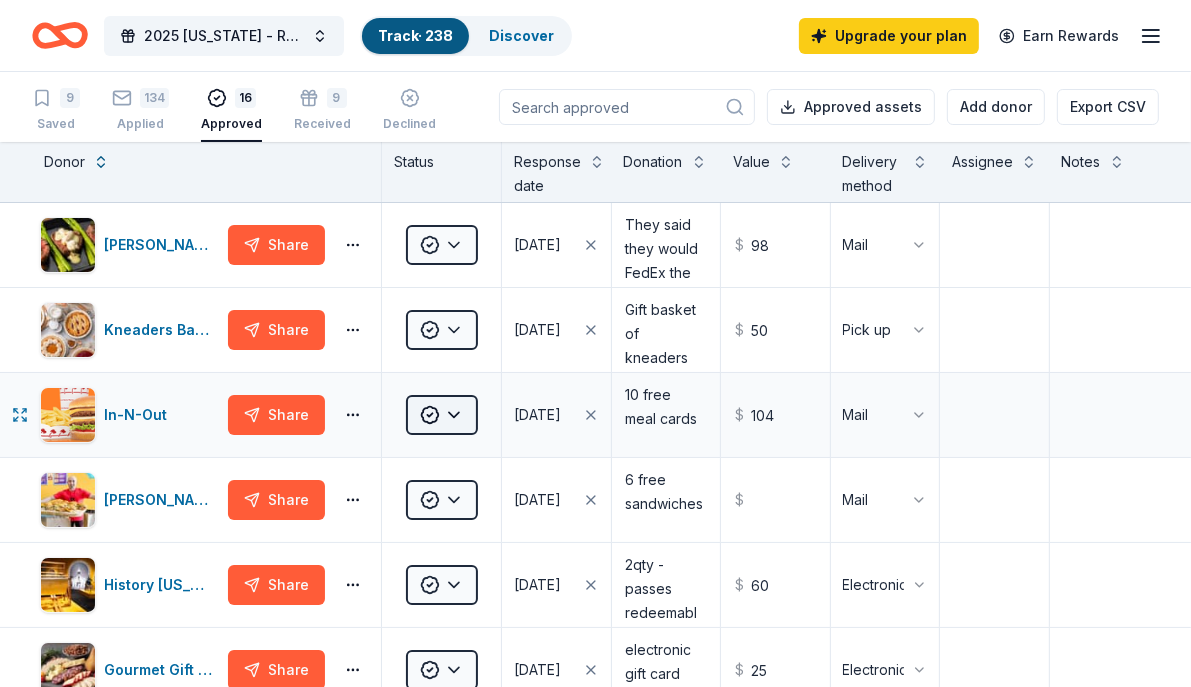 click on "2025 [US_STATE] - Region 8 Community Action Conference Track  · 238 Discover Upgrade your plan Earn Rewards 9 Saved 134 Applied 16 Approved 9 Received Declined Not interested  Approved assets Add donor Export CSV Donor Status Response date Donation Value Delivery method Assignee Notes [PERSON_NAME] Restaurants  Share Approved [DATE] They said they would FedEx the donation to us and that it would be two of their [DATE] Supper Cards  $ 98 Mail Kneaders Bakery & Café  Share Approved [DATE] Gift basket of kneaders goodies to be picked up the day before the conference. $ 50 Pick up In-N-Out  Share Approved [DATE] 10 free meal cards $ 104 Mail Ike's Sandwiches  Share Approved [DATE] 6 free sandwiches $ Mail History [US_STATE]  Share Approved [DATE] 2qty - passes redeemable for a family visit of two adults and all children under 18. ($30 each) $ 60 Electronic Gourmet Gift Baskets  Share Approved [DATE] electronic gift card $ 25 Electronic gorjana  Share Approved [DATE] gift certificate $ 150 Mail" at bounding box center [595, 343] 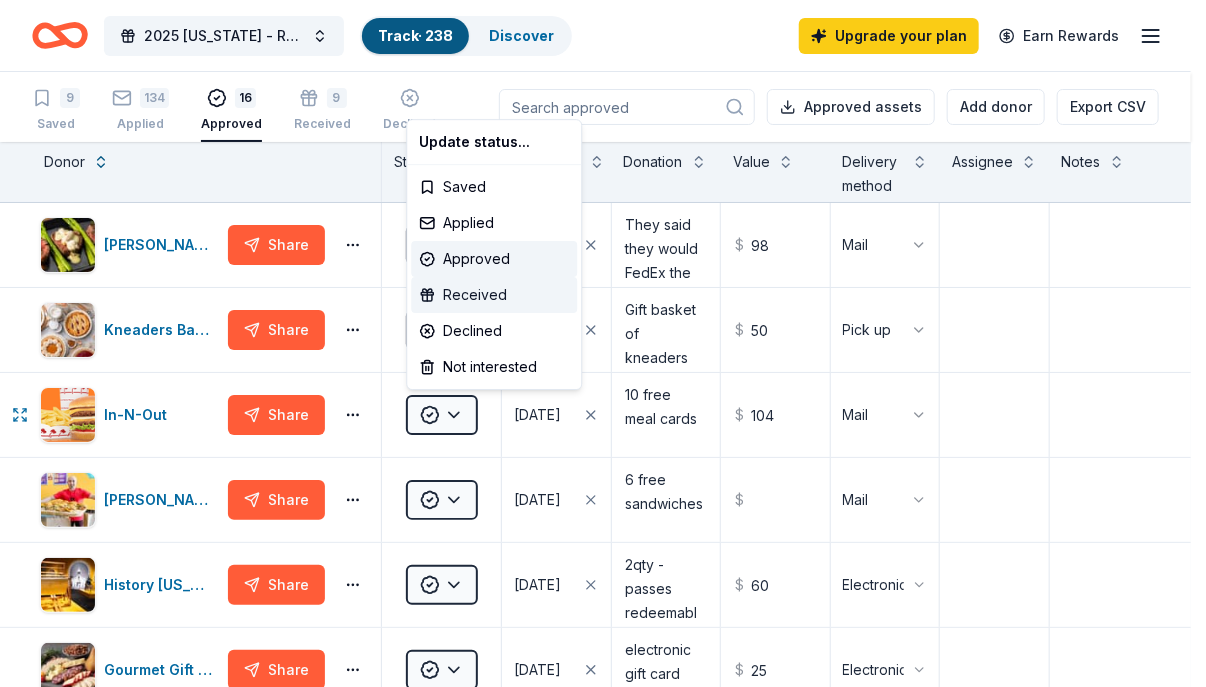 click on "Received" at bounding box center (494, 295) 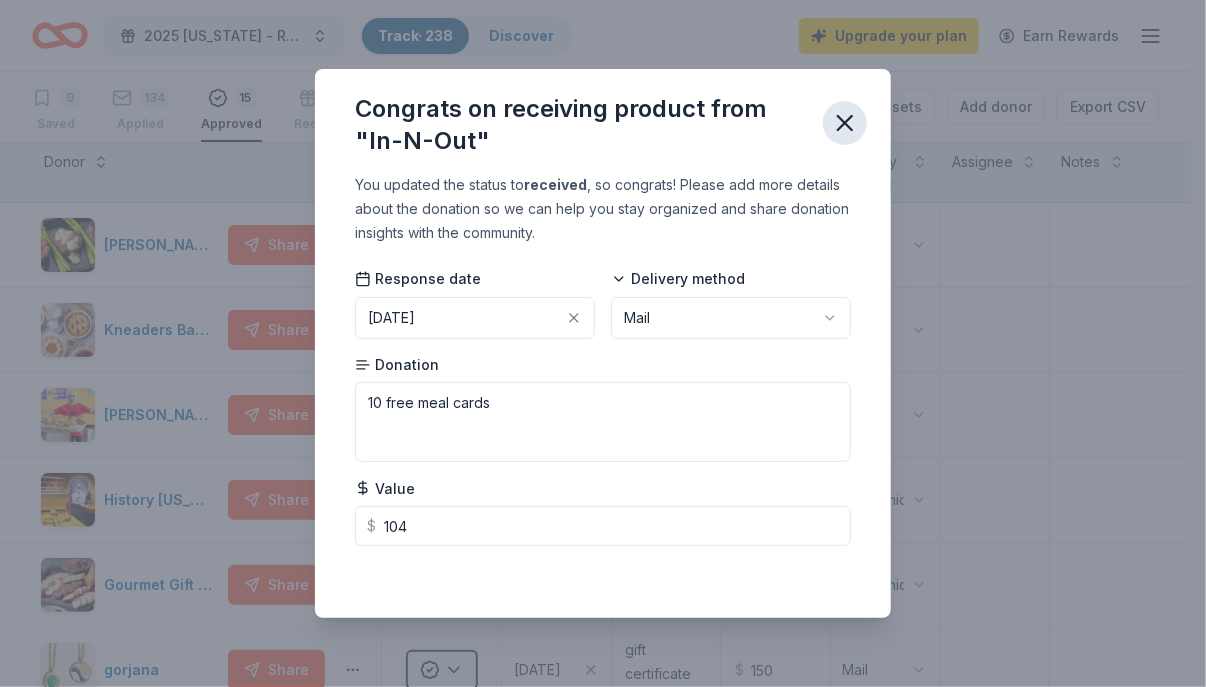 click at bounding box center (845, 123) 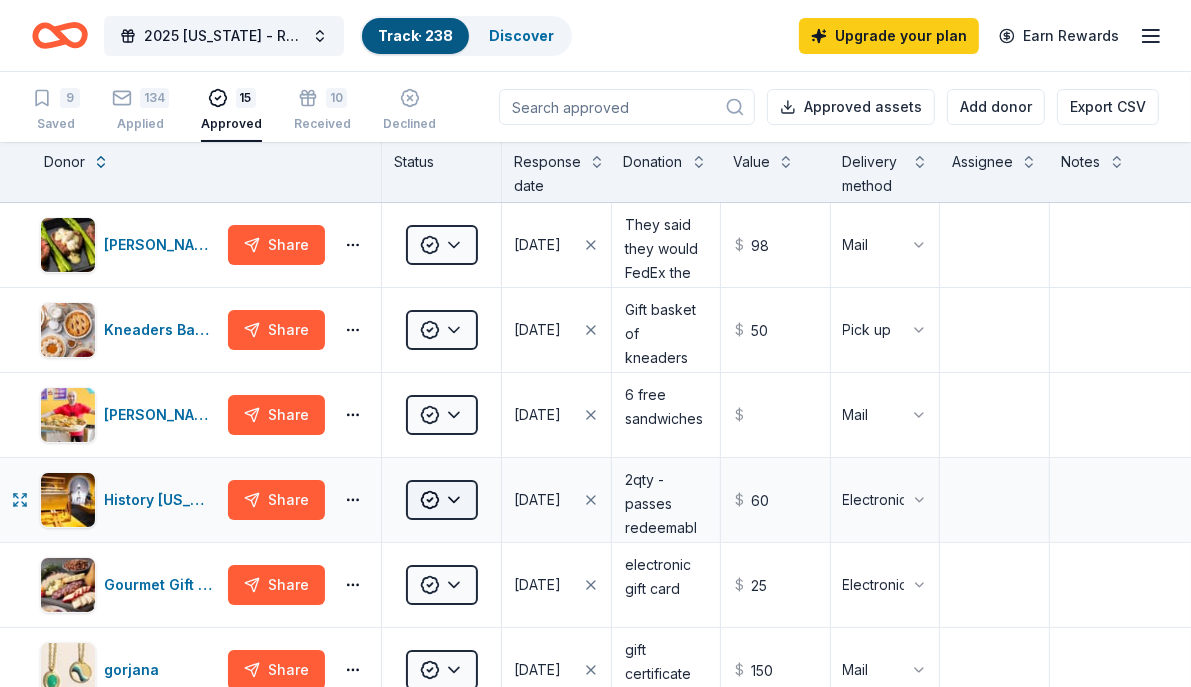 click on "2025 [US_STATE] - Region 8 Community Action Conference Track  · 238 Discover Upgrade your plan Earn Rewards 9 Saved 134 Applied 15 Approved 10 Received Declined Not interested  Approved assets Add donor Export CSV Donor Status Response date Donation Value Delivery method Assignee Notes [PERSON_NAME] Restaurants  Share Approved [DATE] They said they would FedEx the donation to us and that it would be two of their [DATE] Supper Cards  $ 98 Mail Kneaders Bakery & Café  Share Approved [DATE] Gift basket of kneaders goodies to be picked up the day before the conference. $ 50 Pick up Ike's Sandwiches  Share Approved [DATE] 6 free sandwiches $ Mail History [US_STATE]  Share Approved [DATE] 2qty - passes redeemable for a family visit of two adults and all children under 18. ($30 each) $ 60 Electronic Gourmet Gift Baskets  Share Approved [DATE] electronic gift card $ 25 Electronic gorjana  Share Approved [DATE] gift certificate $ 150 Mail Dutch Bros Coffee  Share Approved [DATE] gift card $ 50 $ 25" at bounding box center [595, 343] 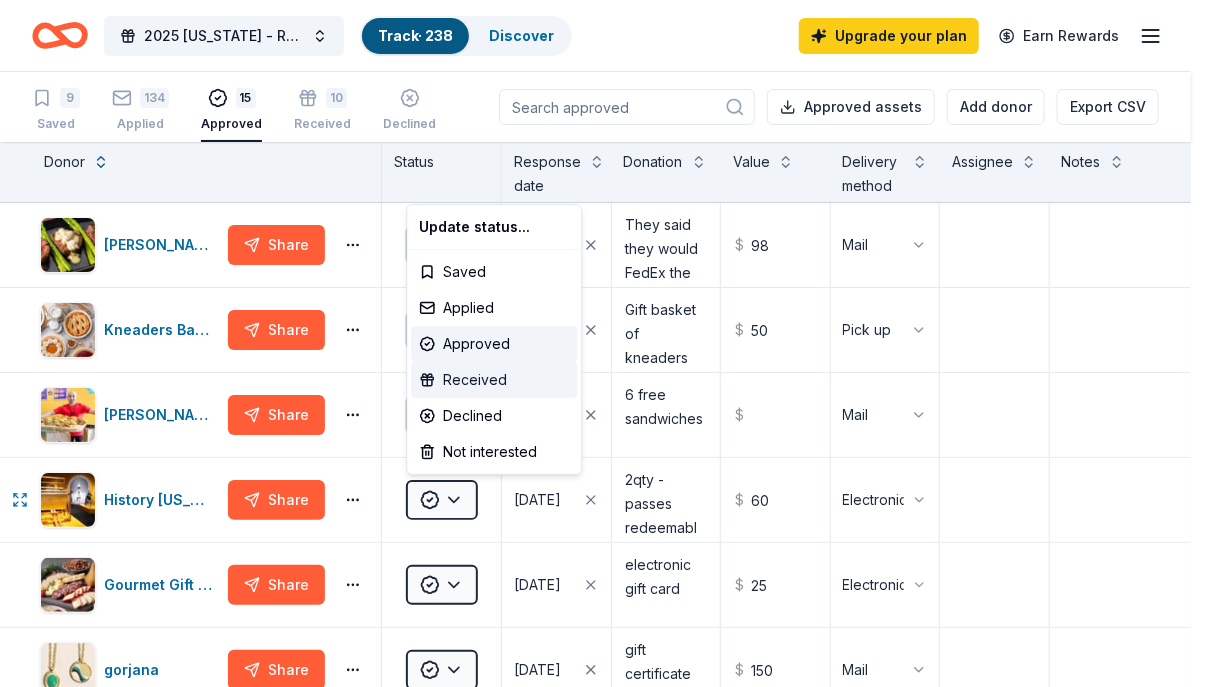 click on "Received" at bounding box center [494, 380] 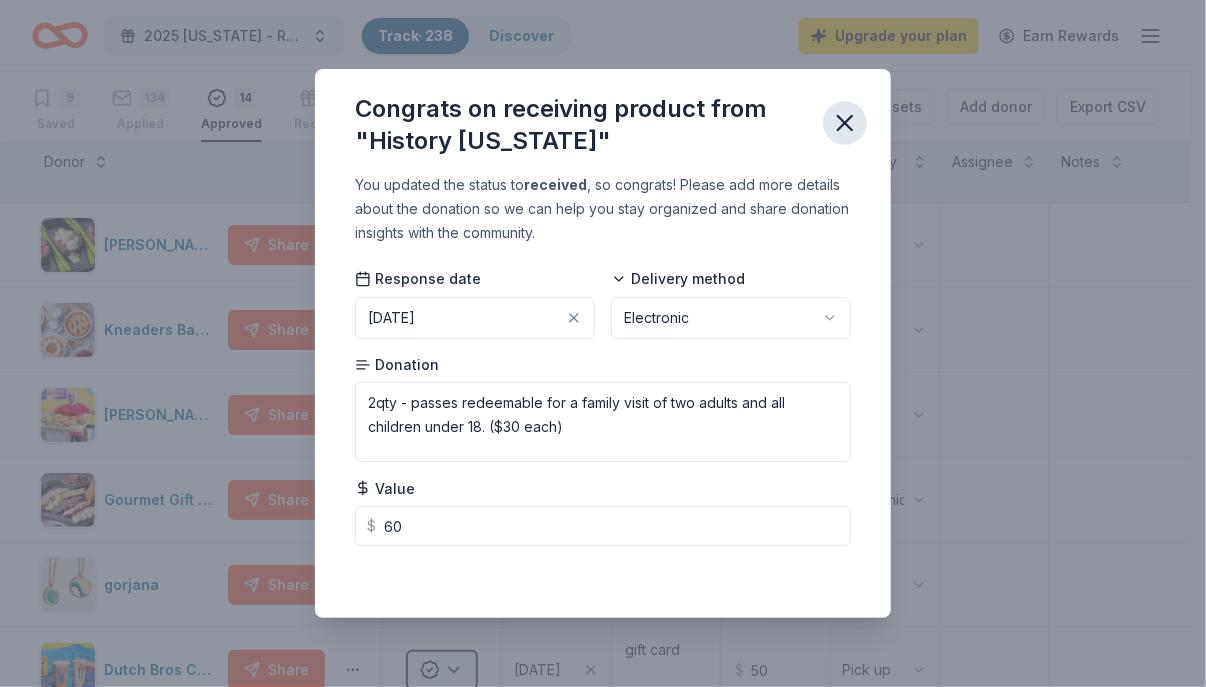 click 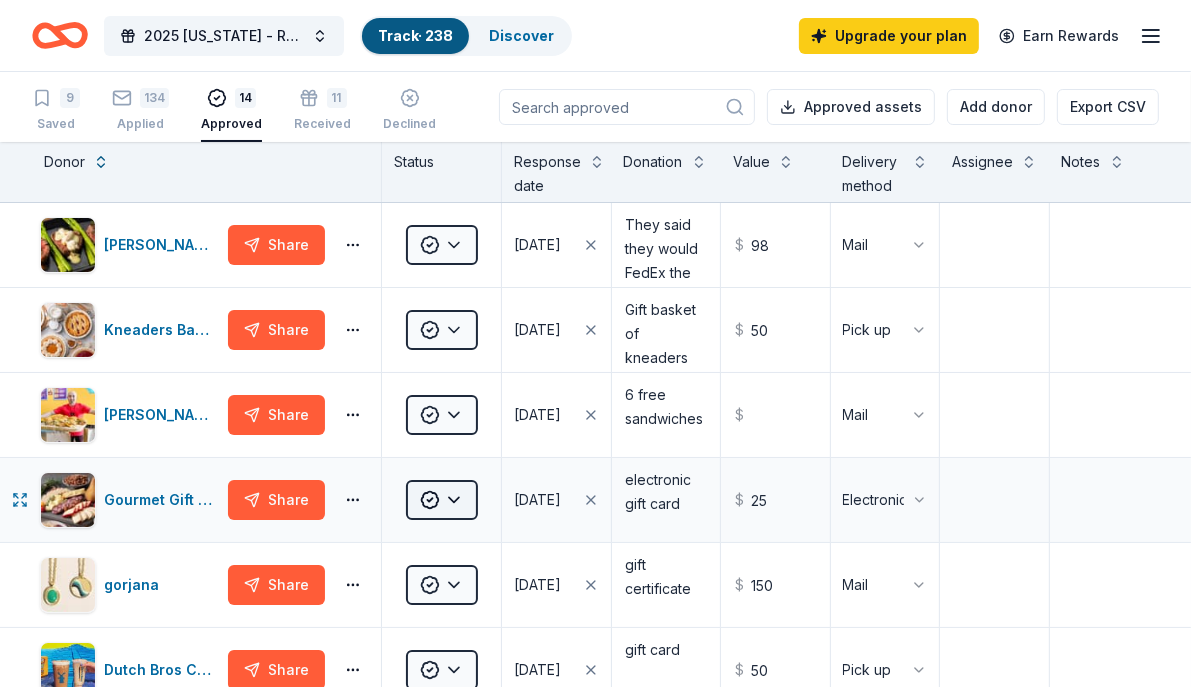 click on "2025 [US_STATE] - Region 8 Community Action Conference Track  · 238 Discover Upgrade your plan Earn Rewards 9 Saved 134 Applied 14 Approved 11 Received Declined Not interested  Approved assets Add donor Export CSV Donor Status Response date Donation Value Delivery method Assignee Notes [PERSON_NAME] Restaurants  Share Approved [DATE] They said they would FedEx the donation to us and that it would be two of their [DATE] Supper Cards  $ 98 Mail Kneaders Bakery & Café  Share Approved [DATE] Gift basket of kneaders goodies to be picked up the day before the conference. $ 50 Pick up Ike's Sandwiches  Share Approved [DATE] 6 free sandwiches $ Mail Gourmet Gift Baskets  Share Approved [DATE] electronic gift card $ 25 Electronic gorjana  Share Approved [DATE] gift certificate $ 150 Mail Dutch Bros Coffee  Share Approved [DATE] gift card $ 50 Pick up Costco  Share Approved [DATE] gift card $ 25 Pick up [US_STATE][GEOGRAPHIC_DATA]  Share Approved [DATE] 4 tickets $ Mail [US_STATE] Ballet  Share Approved $ $" at bounding box center (595, 343) 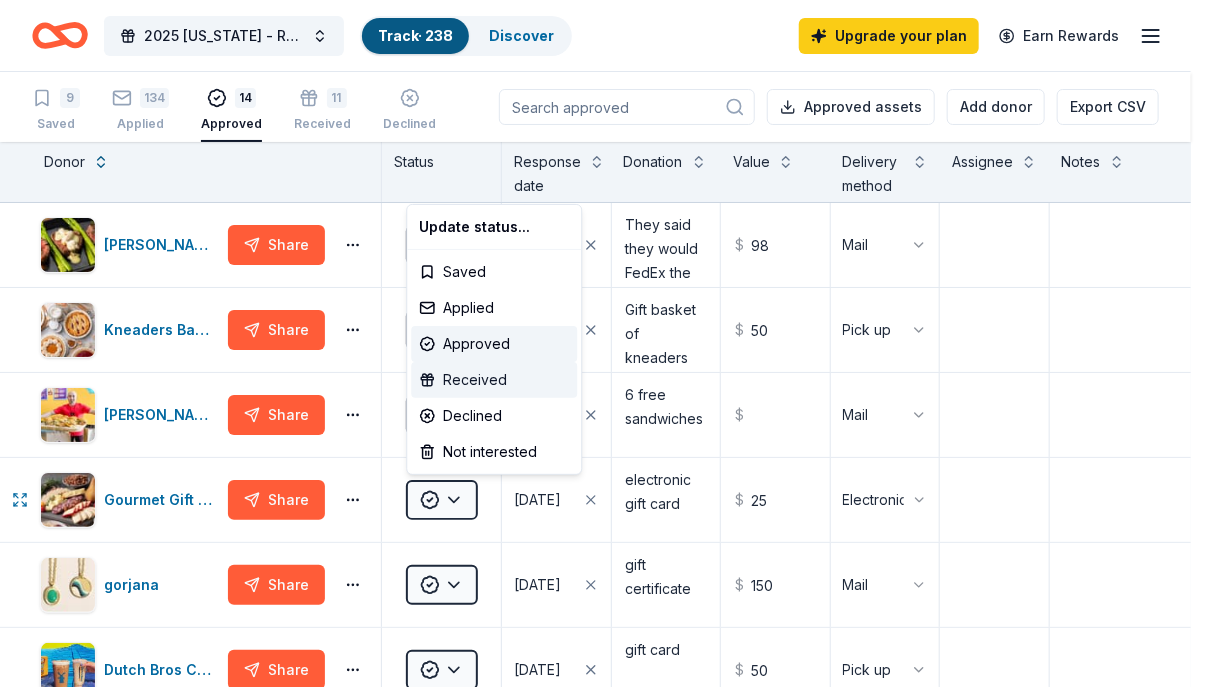 click on "Received" at bounding box center [494, 380] 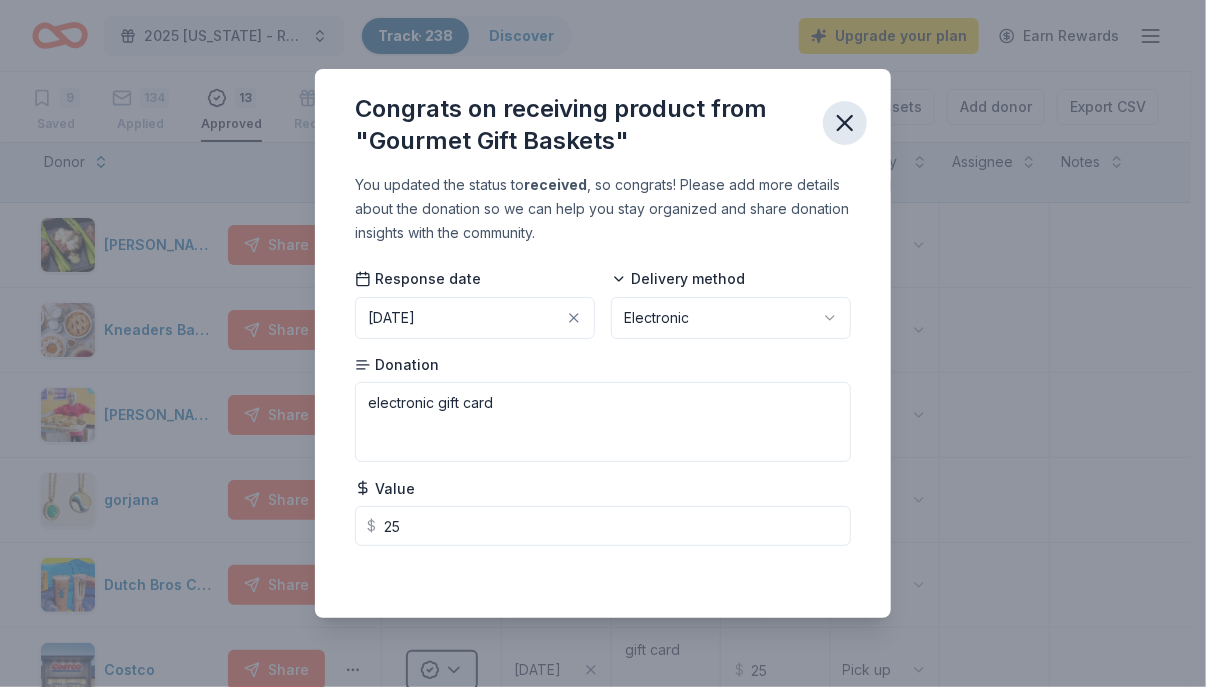 click 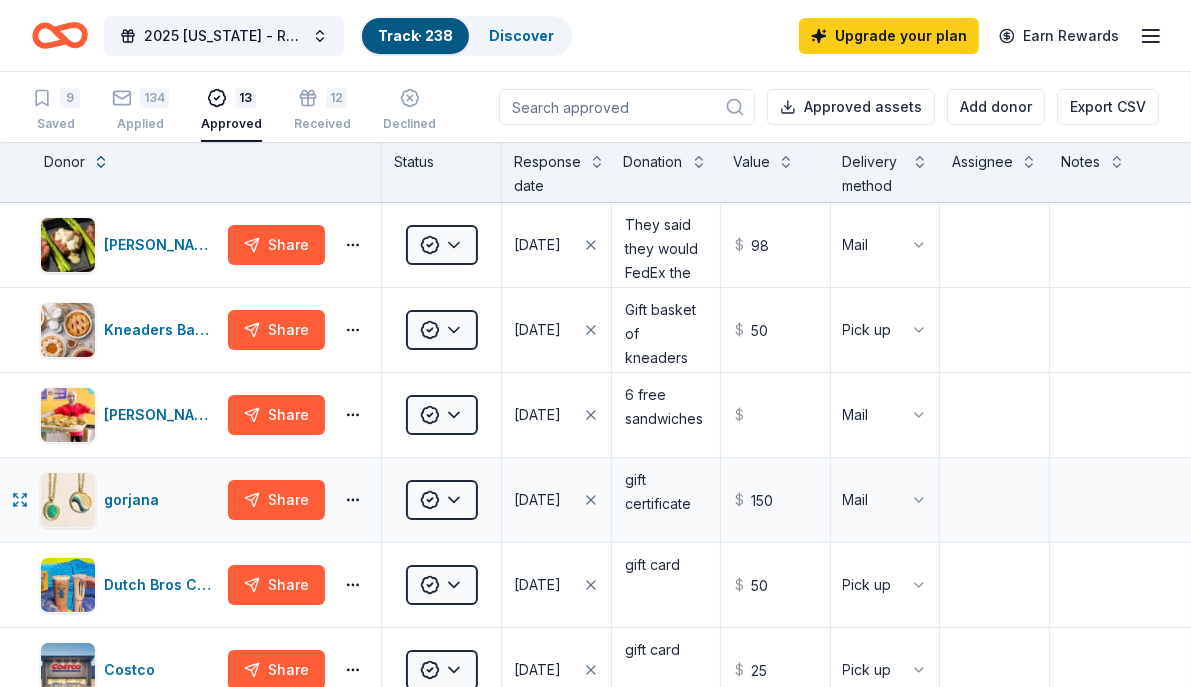 click on "Approved" at bounding box center [441, 500] 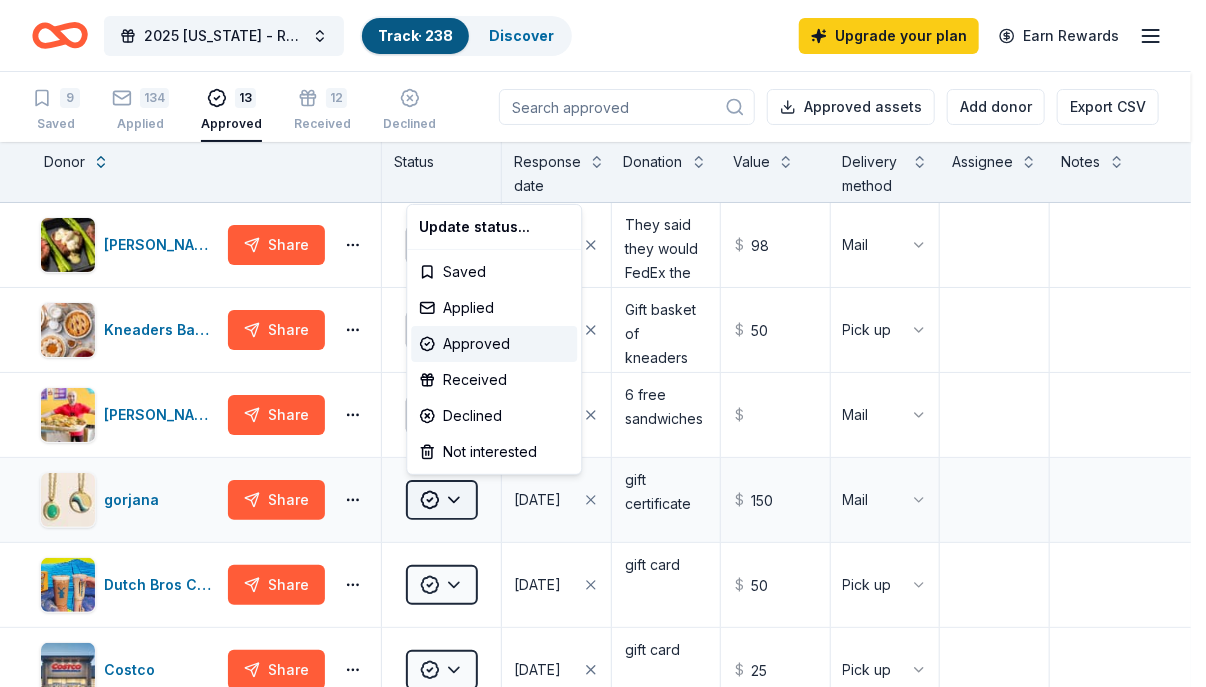 click on "2025 [US_STATE] - Region 8 Community Action Conference Track  · 238 Discover Upgrade your plan Earn Rewards 9 Saved 134 Applied 13 Approved 12 Received Declined Not interested  Approved assets Add donor Export CSV Donor Status Response date Donation Value Delivery method Assignee Notes [PERSON_NAME] Restaurants  Share Approved [DATE] They said they would FedEx the donation to us and that it would be two of their [DATE] Supper Cards  $ 98 Mail Kneaders Bakery & Café  Share Approved [DATE] Gift basket of kneaders goodies to be picked up the day before the conference. $ 50 Pick up Ike's Sandwiches  Share Approved [DATE] 6 free sandwiches $ Mail gorjana  Share Approved [DATE] gift certificate $ 150 Mail Dutch Bros Coffee  Share Approved [DATE] gift card $ 50 Pick up Costco  Share Approved [DATE] gift card $ 25 Pick up [US_STATE][GEOGRAPHIC_DATA]  Share Approved [DATE] 4 tickets $ Mail [US_STATE] Ballet  Share Approved [DATE] two tickets to the nutcracker ballet $ 200 Electronic Chipotle  Share $ 25 $" at bounding box center (603, 343) 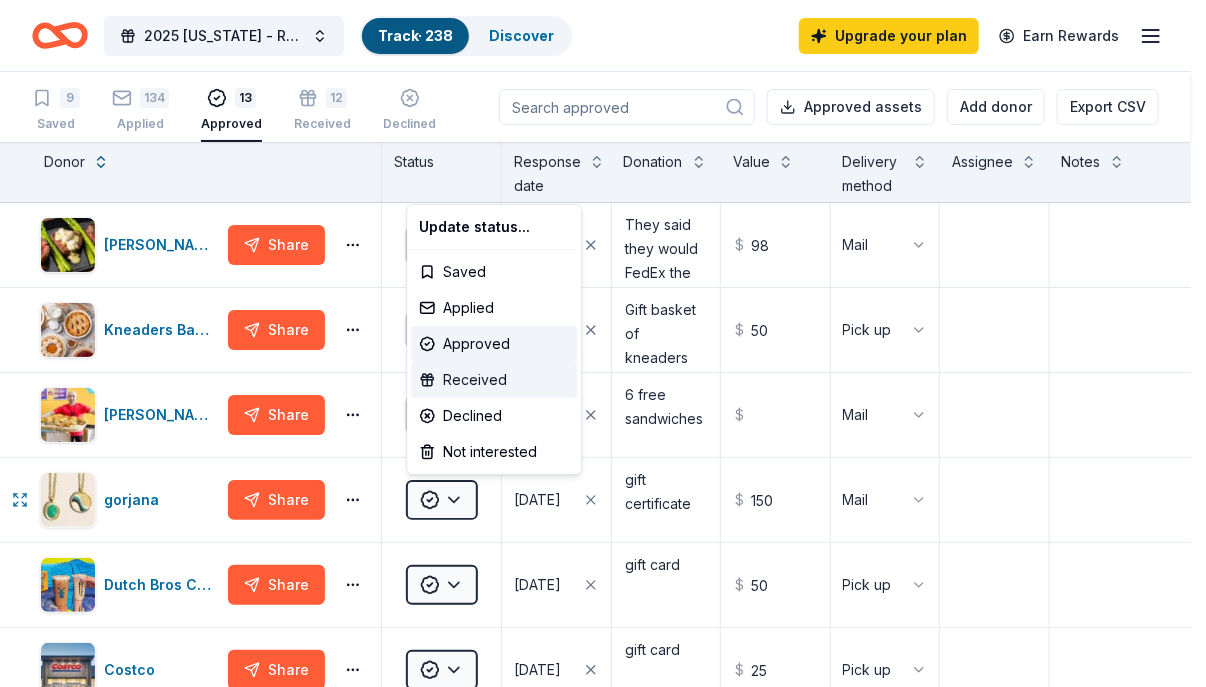 click on "Received" at bounding box center [494, 380] 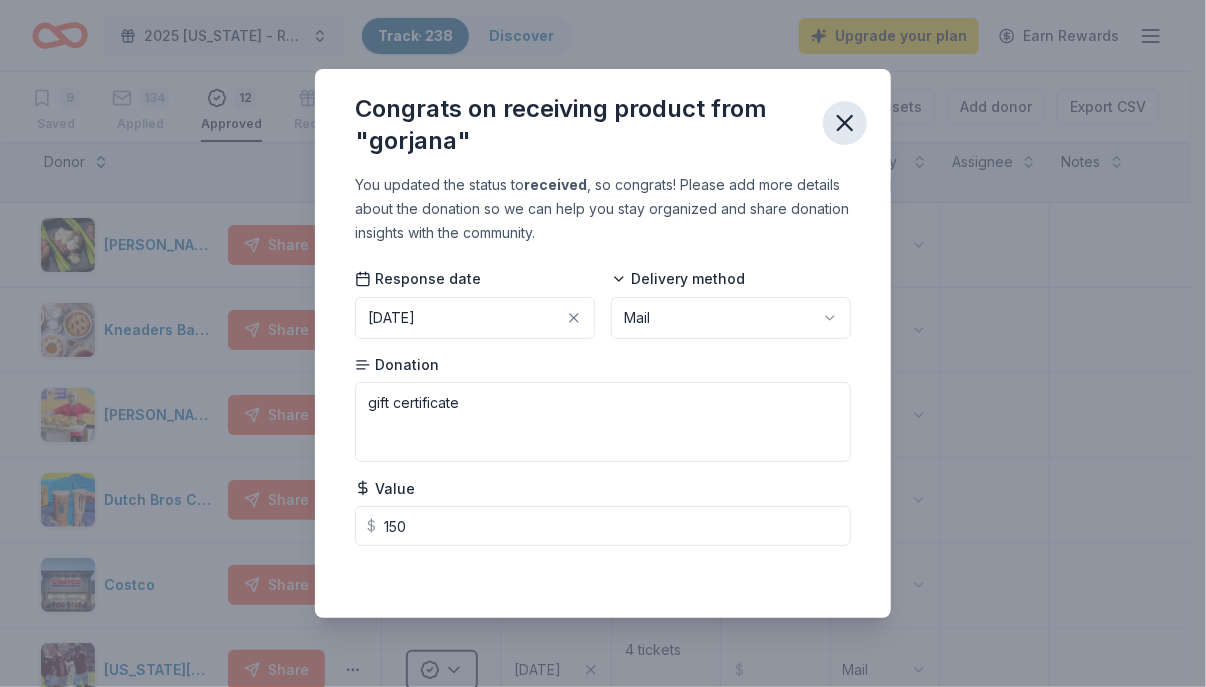click 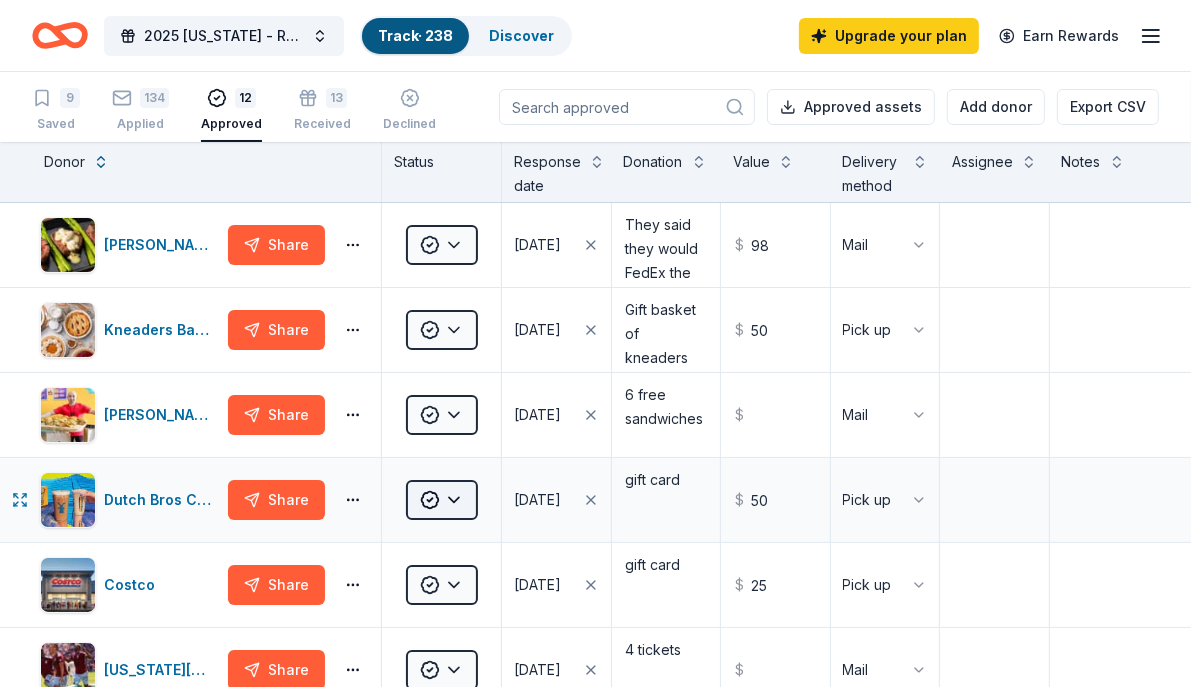click on "2025 [US_STATE] - Region 8 Community Action Conference Track  · 238 Discover Upgrade your plan Earn Rewards 9 Saved 134 Applied 12 Approved 13 Received Declined Not interested  Approved assets Add donor Export CSV Donor Status Response date Donation Value Delivery method Assignee Notes [PERSON_NAME] Restaurants  Share Approved [DATE] They said they would FedEx the donation to us and that it would be two of their [DATE] Supper Cards  $ 98 Mail Kneaders Bakery & Café  Share Approved [DATE] Gift basket of kneaders goodies to be picked up the day before the conference. $ 50 Pick up Ike's Sandwiches  Share Approved [DATE] 6 free sandwiches $ Mail Dutch Bros Coffee  Share Approved [DATE] gift card $ 50 Pick up Costco  Share Approved [DATE] gift card $ 25 Pick up [US_STATE][GEOGRAPHIC_DATA]  Share Approved [DATE] 4 tickets $ Mail [US_STATE] Ballet  Share Approved [DATE] two tickets to the nutcracker ballet $ 200 Electronic Chipotle  Share Approved [DATE] two free entree cards and one chip and queso card" at bounding box center [595, 343] 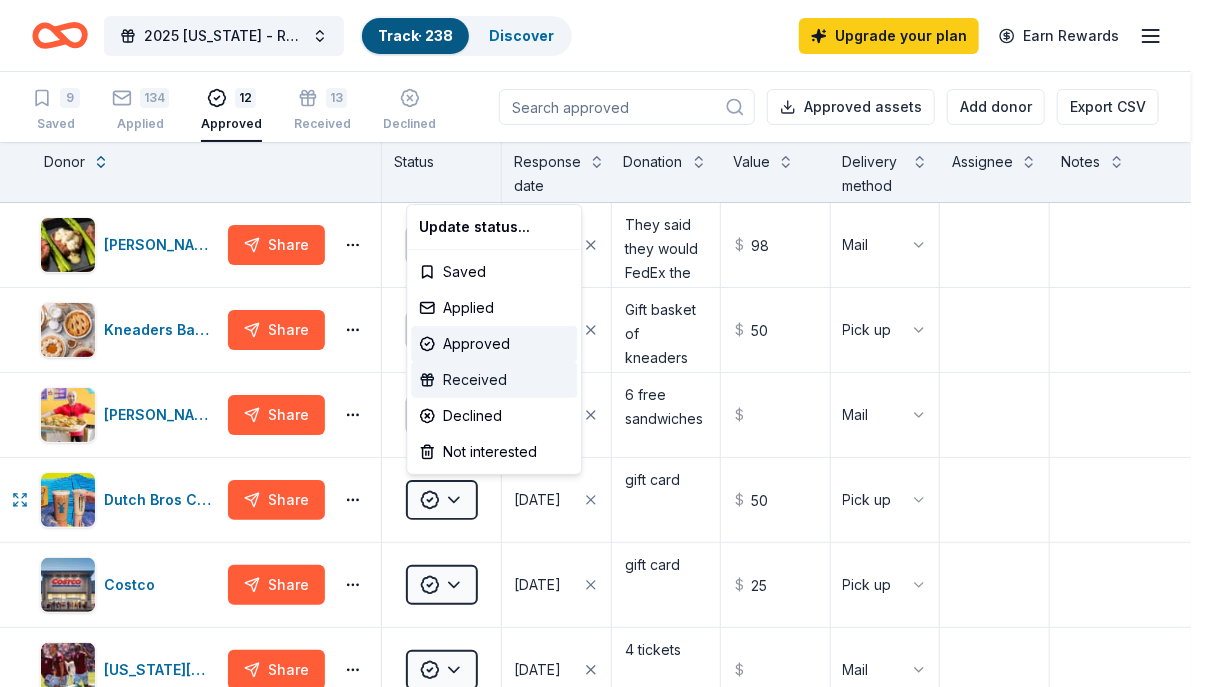 click on "Received" at bounding box center [494, 380] 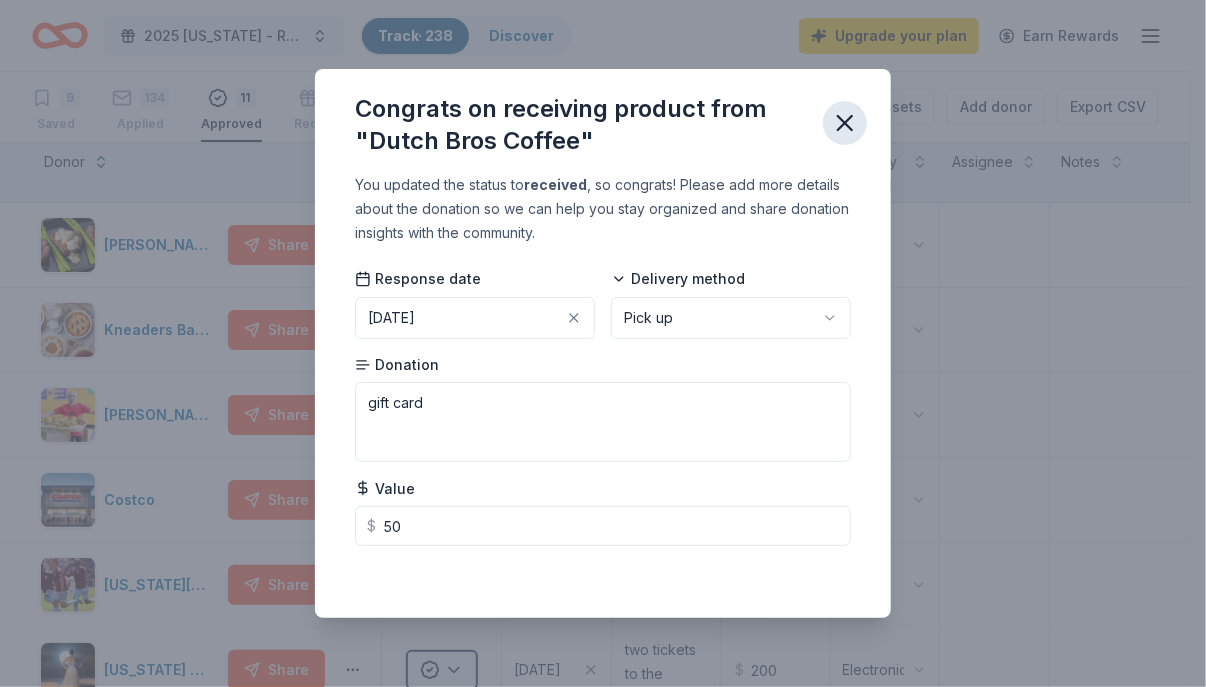 click 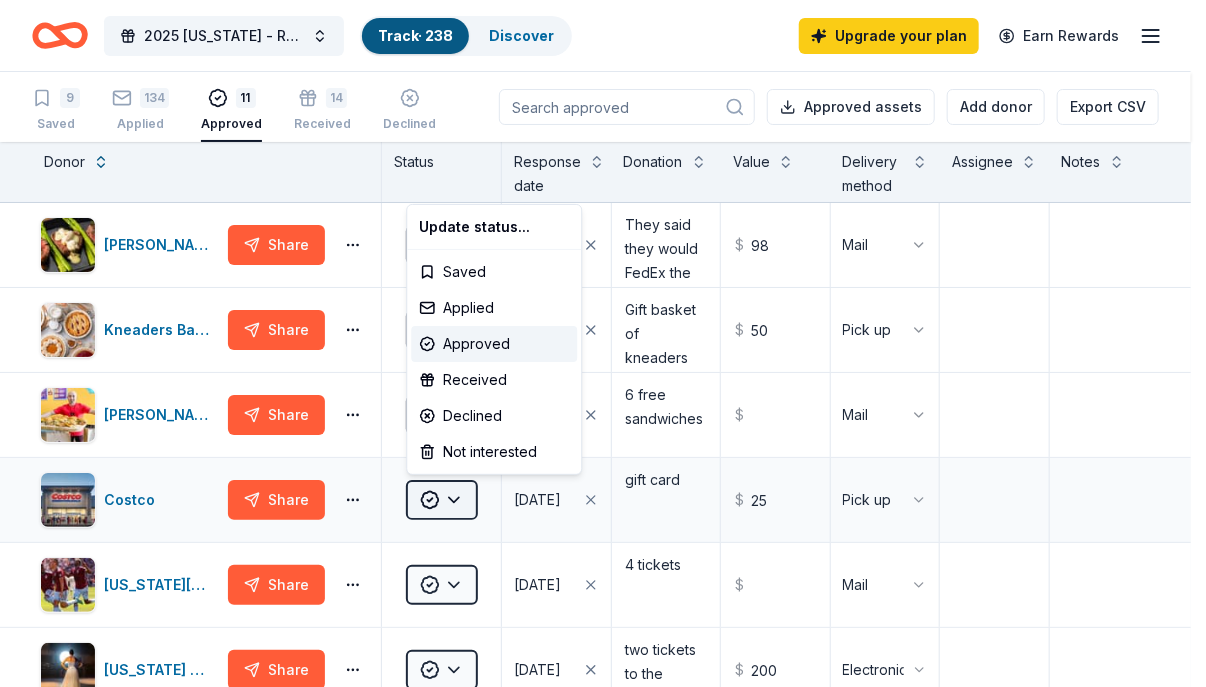 click on "2025 [US_STATE] - Region 8 Community Action Conference Track  · 238 Discover Upgrade your plan Earn Rewards 9 Saved 134 Applied 11 Approved 14 Received Declined Not interested  Approved assets Add donor Export CSV Donor Status Response date Donation Value Delivery method Assignee Notes [PERSON_NAME] Restaurants  Share Approved [DATE] They said they would FedEx the donation to us and that it would be two of their [DATE] Supper Cards  $ 98 Mail Kneaders Bakery & Café  Share Approved [DATE] Gift basket of kneaders goodies to be picked up the day before the conference. $ 50 Pick up Ike's Sandwiches  Share Approved [DATE] 6 free sandwiches $ Mail Costco  Share Approved [DATE] gift card $ 25 Pick up [US_STATE][GEOGRAPHIC_DATA]  Share Approved [DATE] 4 tickets $ Mail [US_STATE] Ballet  Share Approved [DATE] two tickets to the nutcracker ballet $ 200 Electronic Chipotle  Share Approved [DATE] two free entree cards and one chip and queso card $ 25 Mail Cheyenne Mountain Zoo  Share Approved [DATE] $ 116 $ $" at bounding box center (603, 343) 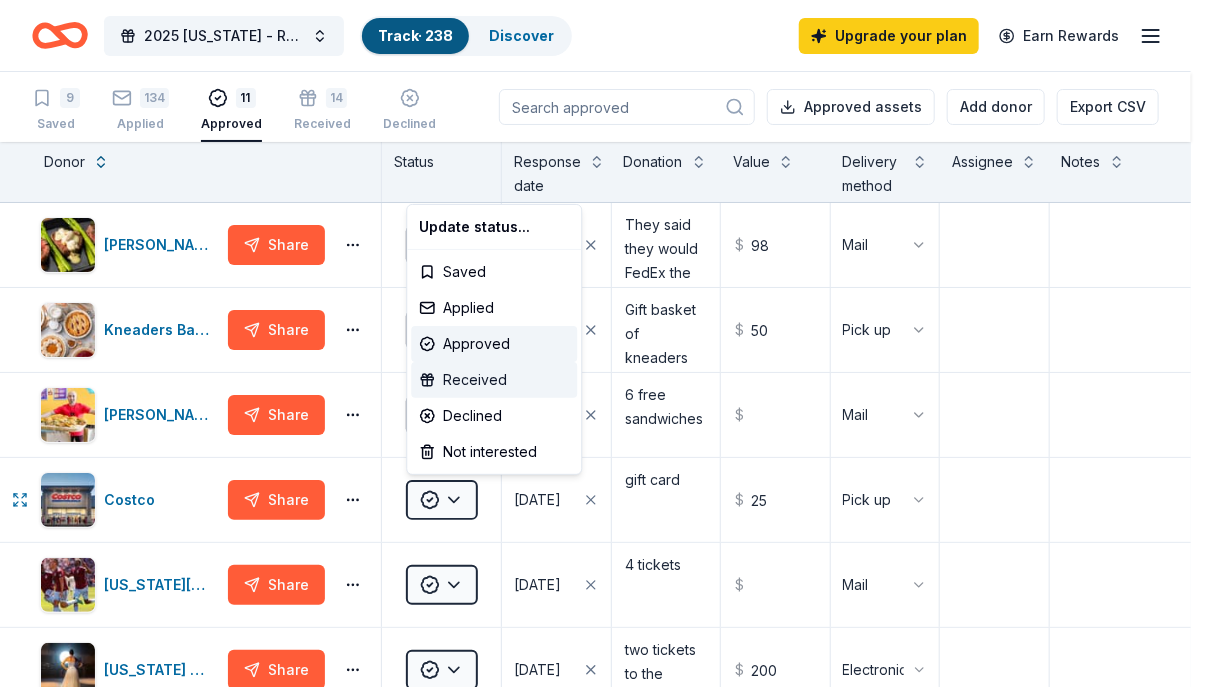 click on "Received" at bounding box center (494, 380) 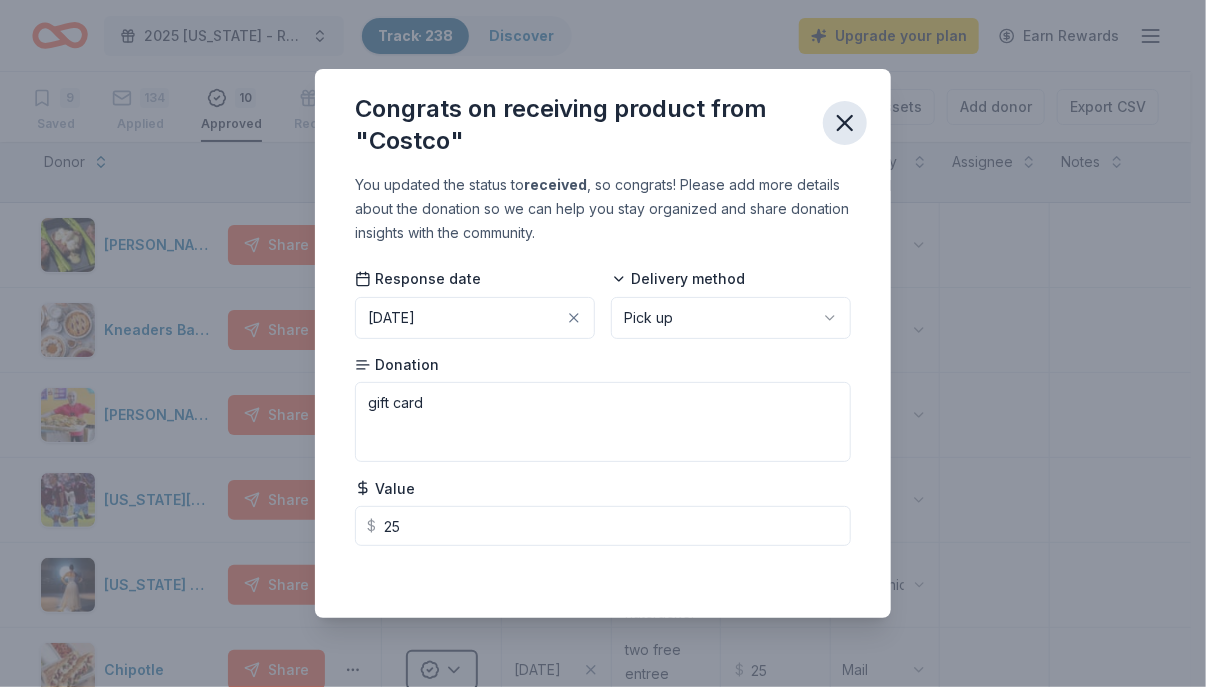 click 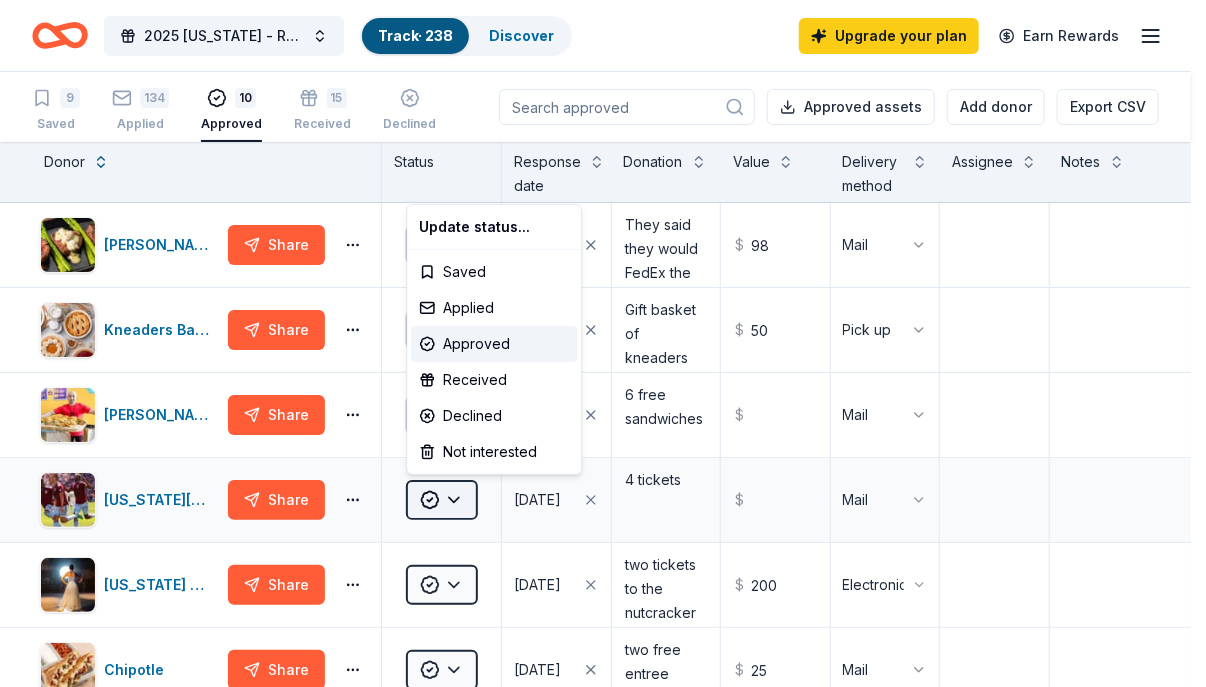 click on "2025 [US_STATE] - Region 8 Community Action Conference Track  · 238 Discover Upgrade your plan Earn Rewards 9 Saved 134 Applied 10 Approved 15 Received Declined Not interested  Approved assets Add donor Export CSV Donor Status Response date Donation Value Delivery method Assignee Notes [PERSON_NAME] Restaurants  Share Approved [DATE] They said they would FedEx the donation to us and that it would be two of their [DATE] Supper Cards  $ 98 Mail Kneaders Bakery & Café  Share Approved [DATE] Gift basket of kneaders goodies to be picked up the day before the conference. $ 50 Pick up Ike's Sandwiches  Share Approved [DATE] 6 free sandwiches $ Mail [US_STATE][GEOGRAPHIC_DATA]  Share Approved [DATE] 4 tickets $ Mail [US_STATE] Ballet  Share Approved [DATE] two tickets to the nutcracker ballet $ 200 Electronic Chipotle  Share Approved [DATE] two free entree cards and one chip and queso card $ 25 Mail [GEOGRAPHIC_DATA]  Share Approved [DATE] electronic certificate for 4 admission tickets $ 116 Electronic $" at bounding box center (603, 343) 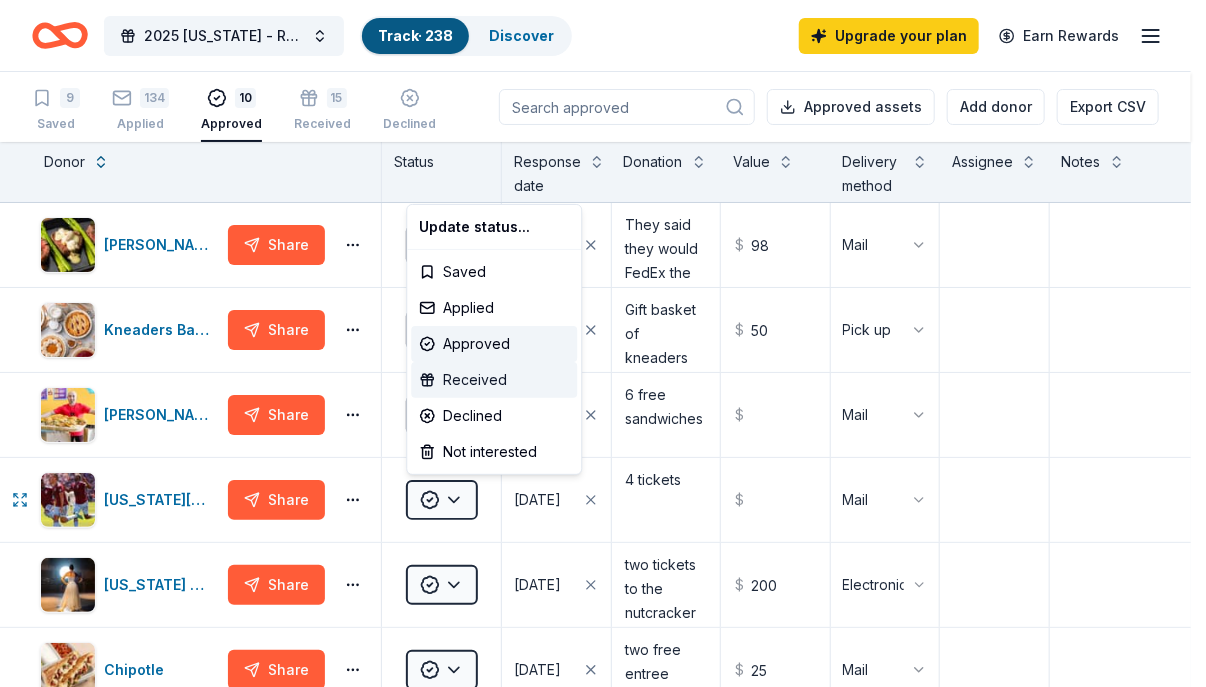 click on "Received" at bounding box center [494, 380] 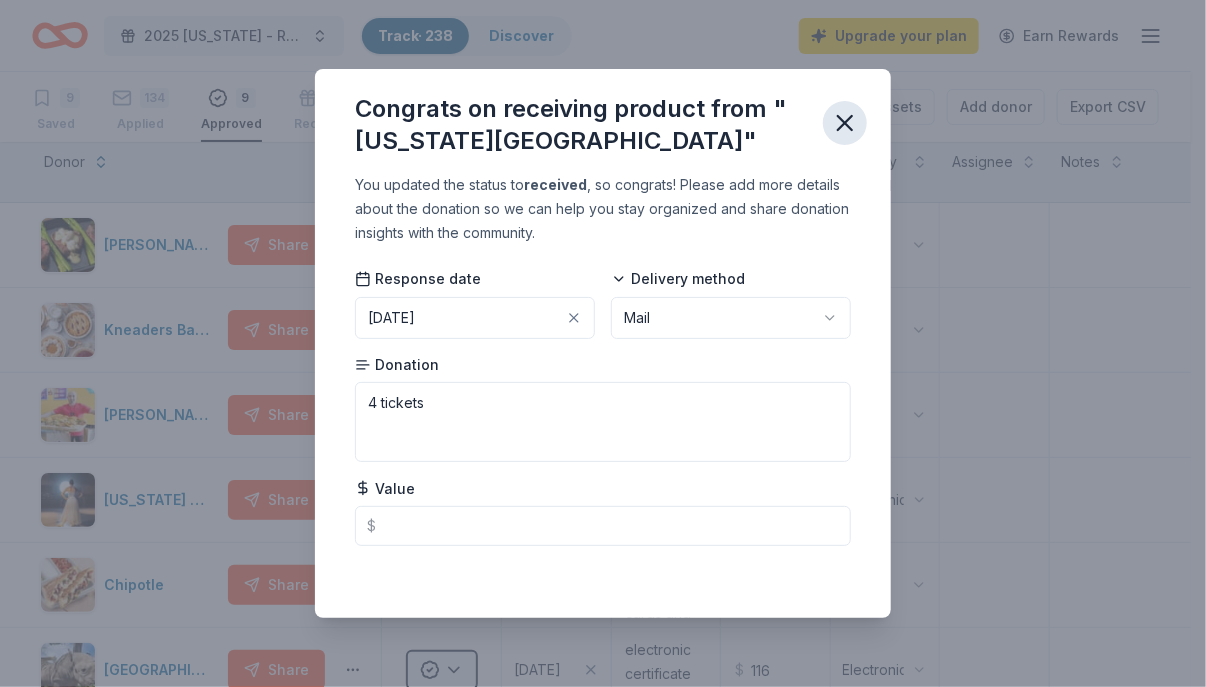click 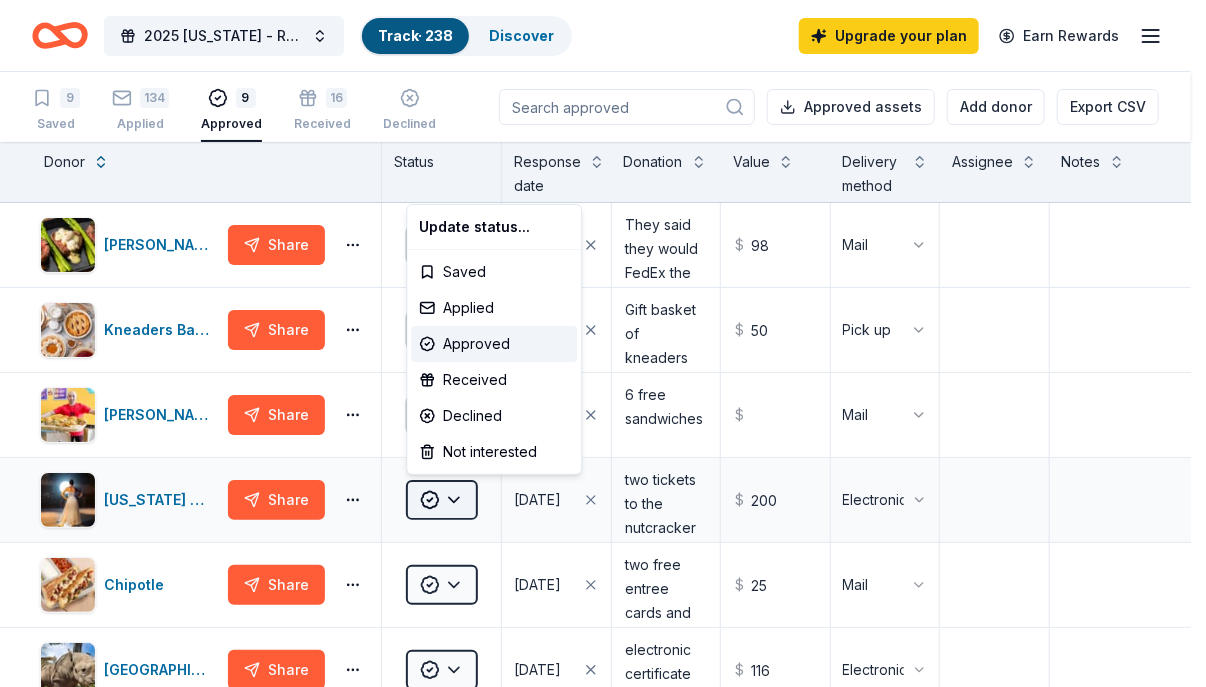 click on "2025 [US_STATE] - Region 8 Community Action Conference Track  · 238 Discover Upgrade your plan Earn Rewards 9 Saved 134 Applied 9 Approved 16 Received Declined Not interested  Approved assets Add donor Export CSV Donor Status Response date Donation Value Delivery method Assignee Notes [PERSON_NAME] Restaurants  Share Approved [DATE] They said they would FedEx the donation to us and that it would be two of their [DATE] Supper Cards  $ 98 Mail Kneaders Bakery & Café  Share Approved [DATE] Gift basket of kneaders goodies to be picked up the day before the conference. $ 50 Pick up Ike's Sandwiches  Share Approved [DATE] 6 free sandwiches $ Mail [US_STATE] Ballet  Share Approved [DATE] two tickets to the nutcracker ballet $ 200 Electronic Chipotle  Share Approved [DATE] two free entree cards and one chip and queso card $ 25 Mail [GEOGRAPHIC_DATA]  Share Approved [DATE] electronic certificate for 4 admission tickets $ 116 Electronic [PERSON_NAME] Bakery  Share Approved [DATE] $ 260 Mail  Share $ 25" at bounding box center (603, 343) 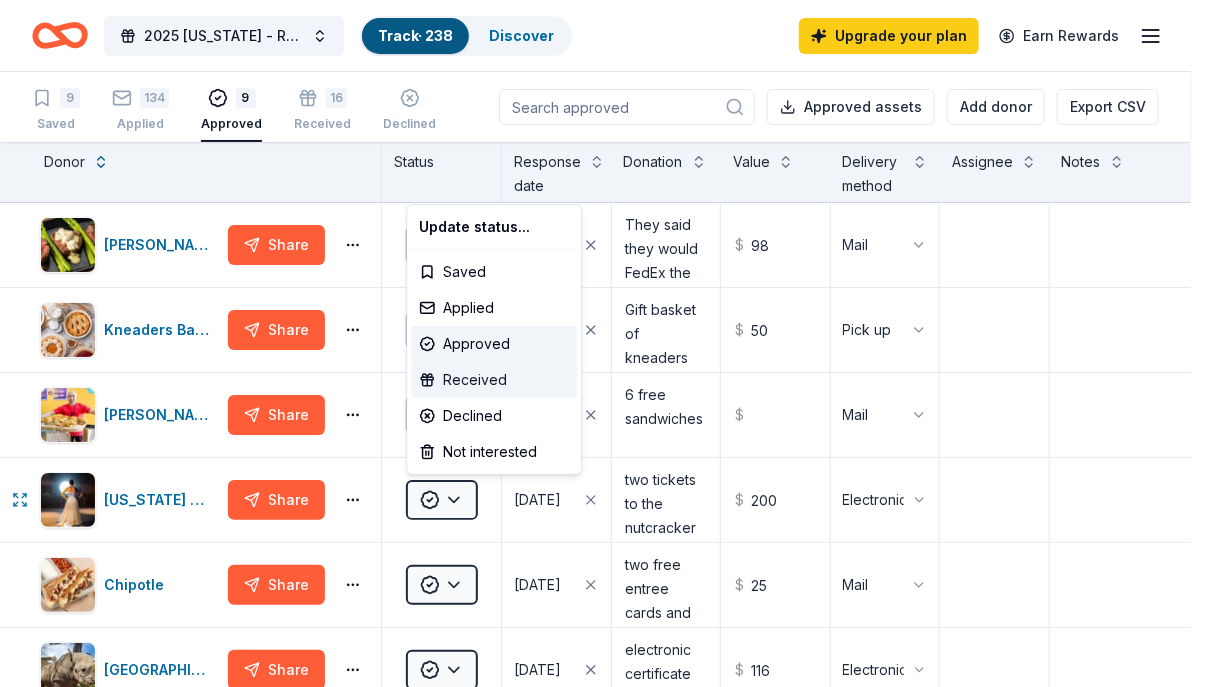 click on "Received" at bounding box center [494, 380] 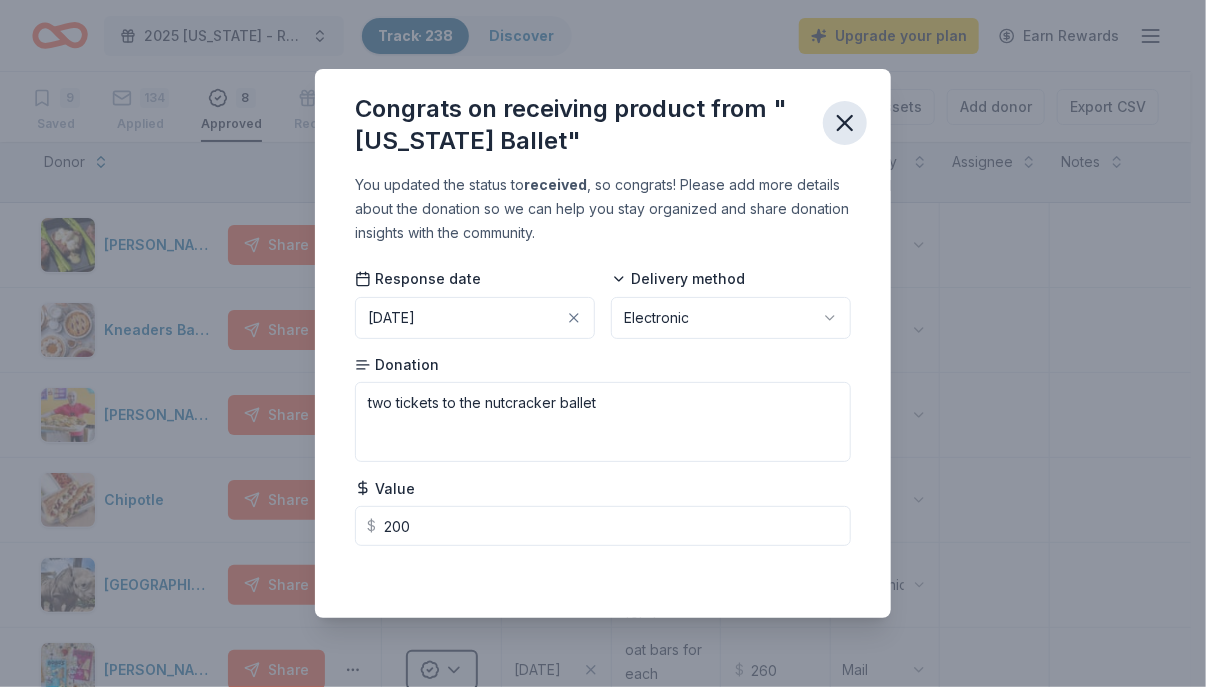 click at bounding box center (845, 123) 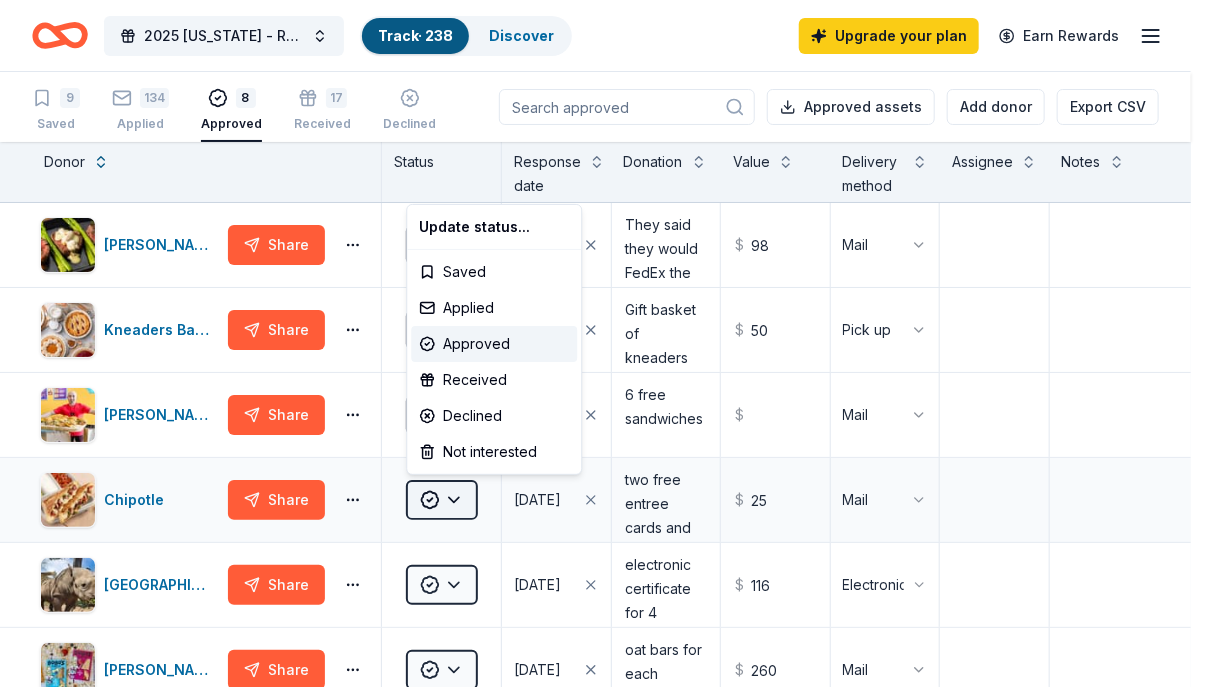 click on "2025 [US_STATE] - Region 8 Community Action Conference Track  · 238 Discover Upgrade your plan Earn Rewards 9 Saved 134 Applied 8 Approved 17 Received Declined Not interested  Approved assets Add donor Export CSV Donor Status Response date Donation Value Delivery method Assignee Notes [PERSON_NAME] Restaurants  Share Approved [DATE] They said they would FedEx the donation to us and that it would be two of their [DATE] Supper Cards  $ 98 Mail Kneaders Bakery & Café  Share Approved [DATE] Gift basket of kneaders goodies to be picked up the day before the conference. $ 50 Pick up Ike's Sandwiches  Share Approved [DATE] 6 free sandwiches $ Mail Chipotle  Share Approved [DATE] two free entree cards and one chip and queso card $ 25 Mail [GEOGRAPHIC_DATA]  Share Approved [DATE] electronic certificate for 4 admission tickets $ 116 Electronic [PERSON_NAME] Bakery  Share Approved [DATE] oat bars for each registration bag $ 260 Mail Big 5 Sporting Goods  Share Approved [DATE] gift card $ 25 Electronic" at bounding box center [603, 343] 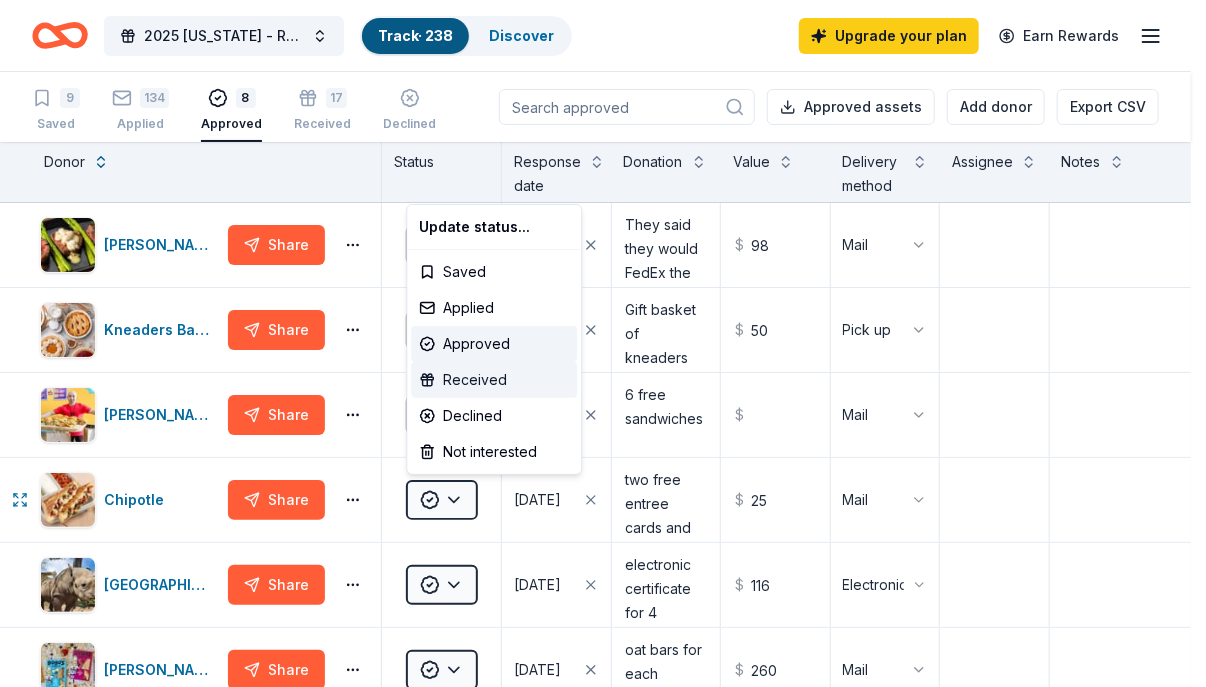 click on "Received" at bounding box center [494, 380] 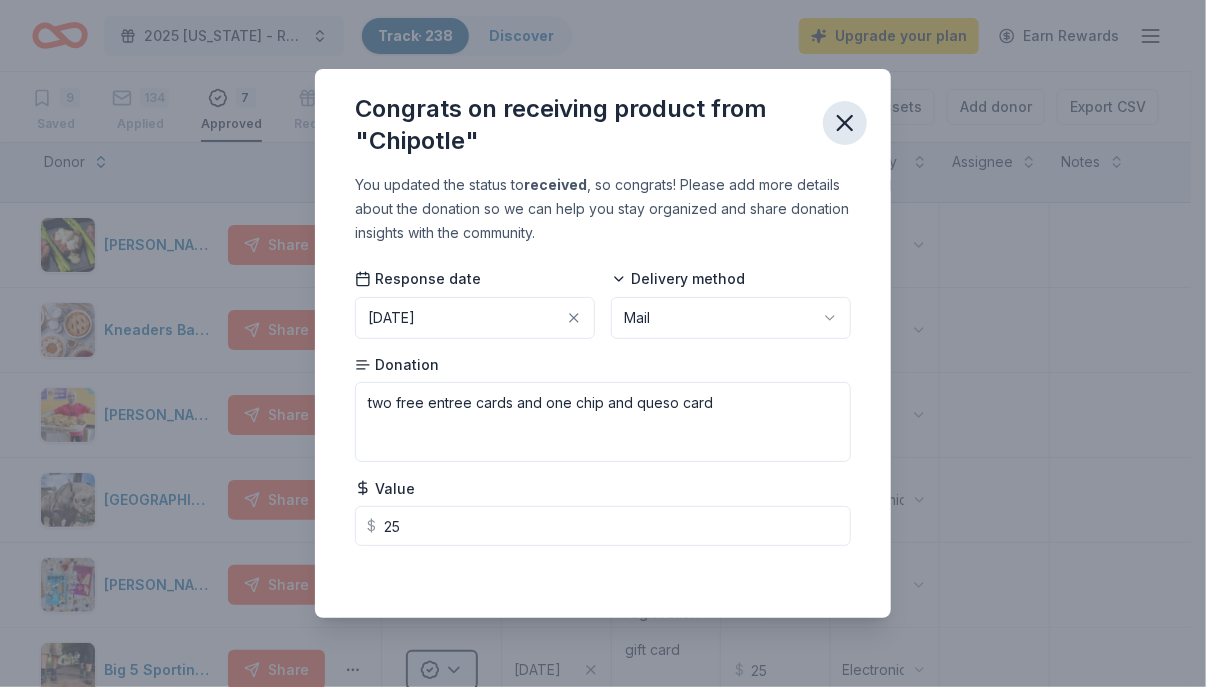 click 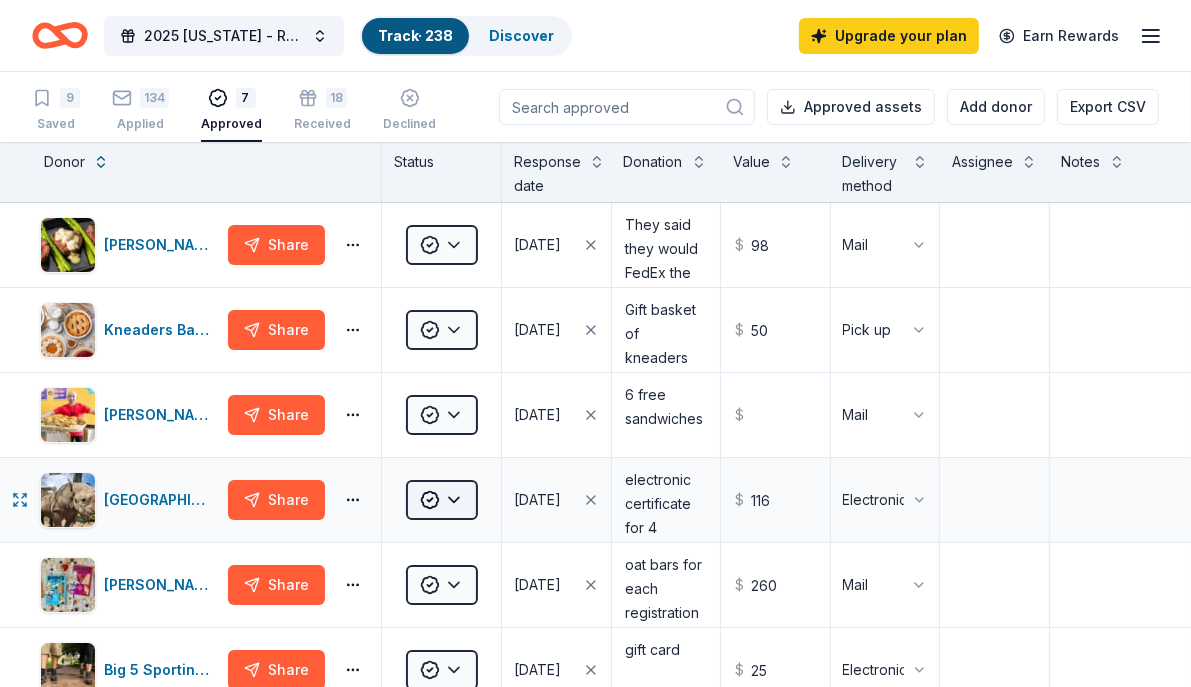 click on "2025 [US_STATE] - Region 8 Community Action Conference Track  · 238 Discover Upgrade your plan Earn Rewards 9 Saved 134 Applied 7 Approved 18 Received Declined Not interested  Approved assets Add donor Export CSV Donor Status Response date Donation Value Delivery method Assignee Notes [PERSON_NAME] Restaurants  Share Approved [DATE] They said they would FedEx the donation to us and that it would be two of their [DATE] Supper Cards  $ 98 Mail Kneaders Bakery & Café  Share Approved [DATE] Gift basket of kneaders goodies to be picked up the day before the conference. $ 50 Pick up Ike's Sandwiches  Share Approved [DATE] 6 free sandwiches $ Mail [GEOGRAPHIC_DATA]  Share Approved [DATE] electronic certificate for 4 admission tickets $ 116 Electronic [PERSON_NAME] Bakery  Share Approved [DATE] oat bars for each registration bag $ 260 Mail Big 5 Sporting Goods  Share Approved [DATE] gift card $ 25 Electronic American Furniture Warehouse  Share Approved [DATE] gift card $ 200 Mail   Saved" at bounding box center [595, 343] 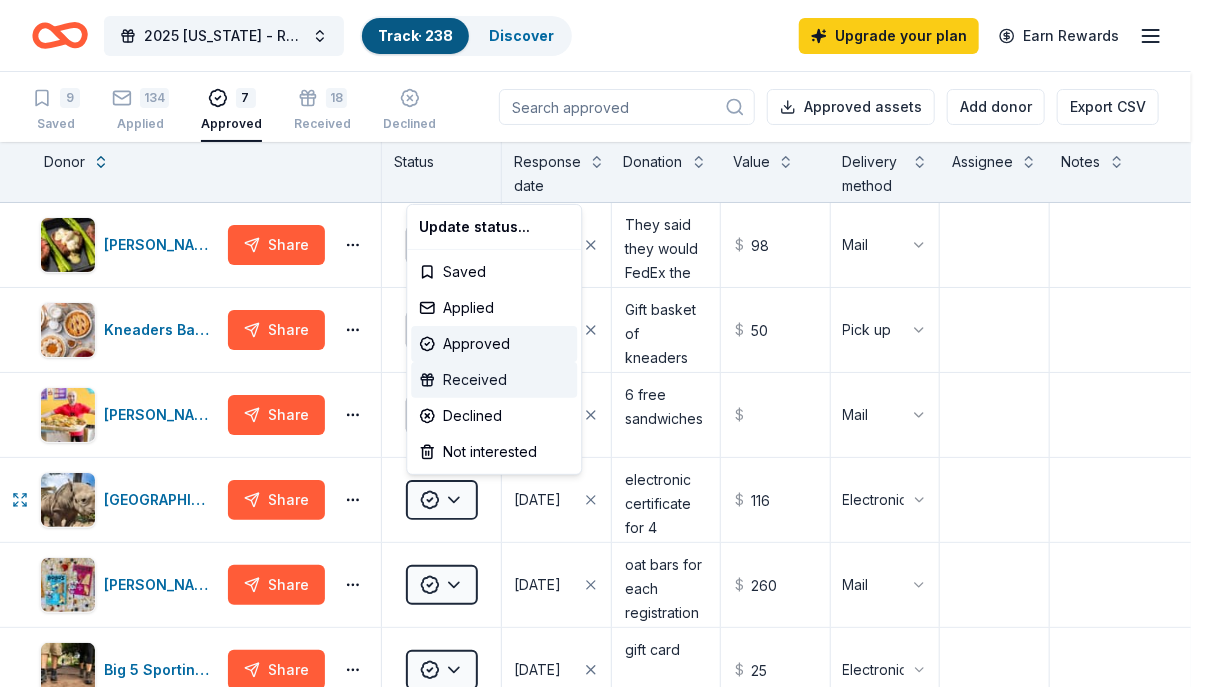 click on "Received" at bounding box center [494, 380] 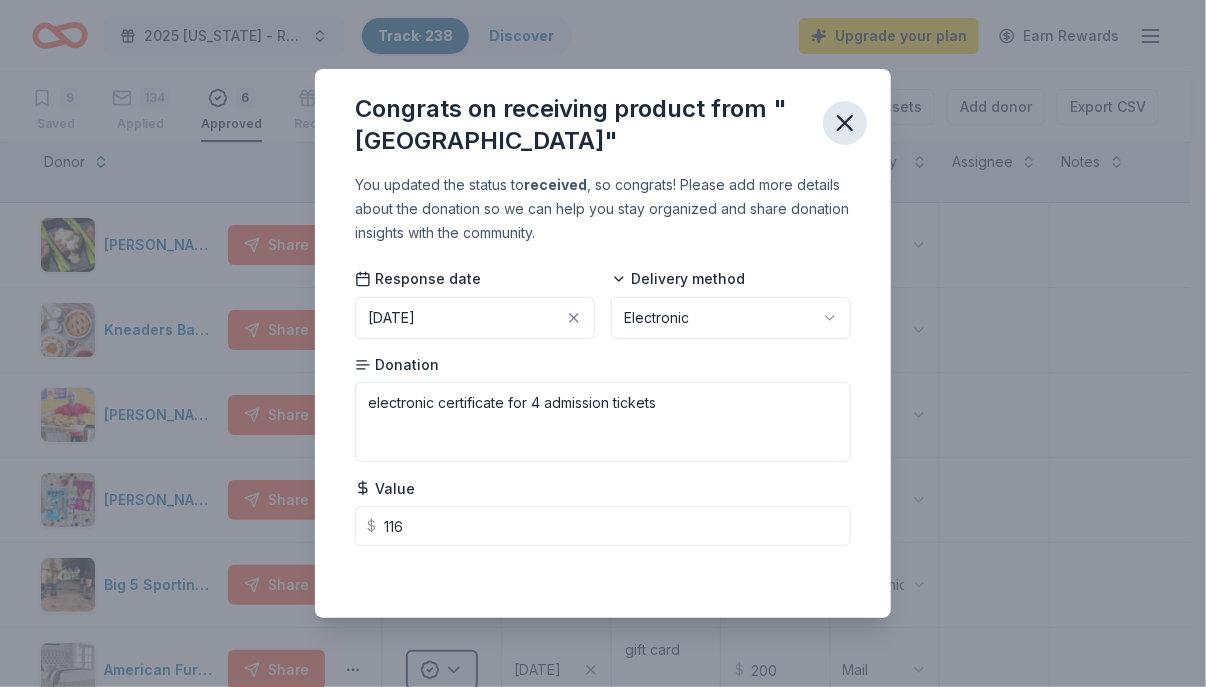 click 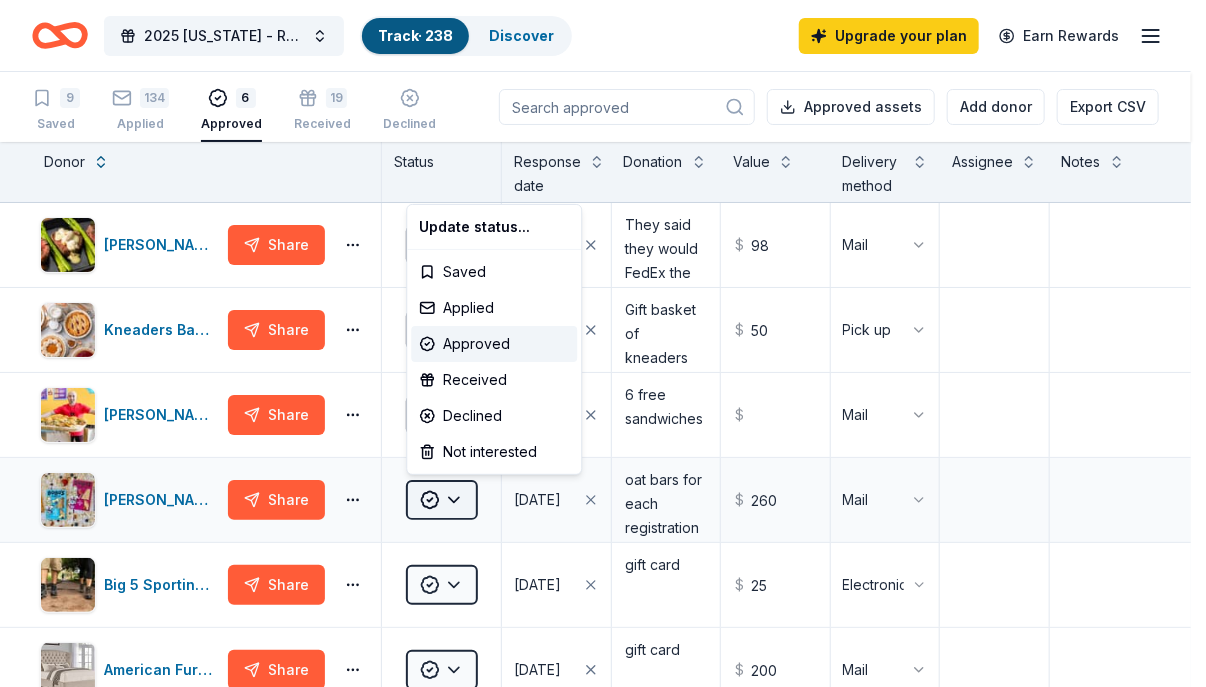 click on "2025 [US_STATE] - Region 8 Community Action Conference Track  · 238 Discover Upgrade your plan Earn Rewards 9 Saved 134 Applied 6 Approved 19 Received Declined Not interested  Approved assets Add donor Export CSV Donor Status Response date Donation Value Delivery method Assignee Notes [PERSON_NAME] Restaurants  Share Approved [DATE] They said they would FedEx the donation to us and that it would be two of their [DATE] Supper Cards  $ 98 Mail Kneaders Bakery & Café  Share Approved [DATE] Gift basket of kneaders goodies to be picked up the day before the conference. $ 50 Pick up Ike's Sandwiches  Share Approved [DATE] 6 free sandwiches $ Mail [PERSON_NAME] Bakery  Share Approved [DATE] oat bars for each registration bag $ 260 Mail Big 5 Sporting Goods  Share Approved [DATE] gift card $ 25 Electronic American Furniture Warehouse  Share Approved [DATE] gift card $ 200 Mail   Discover more donors Saved Update status... Saved Applied Approved Received Declined Not interested" at bounding box center (603, 343) 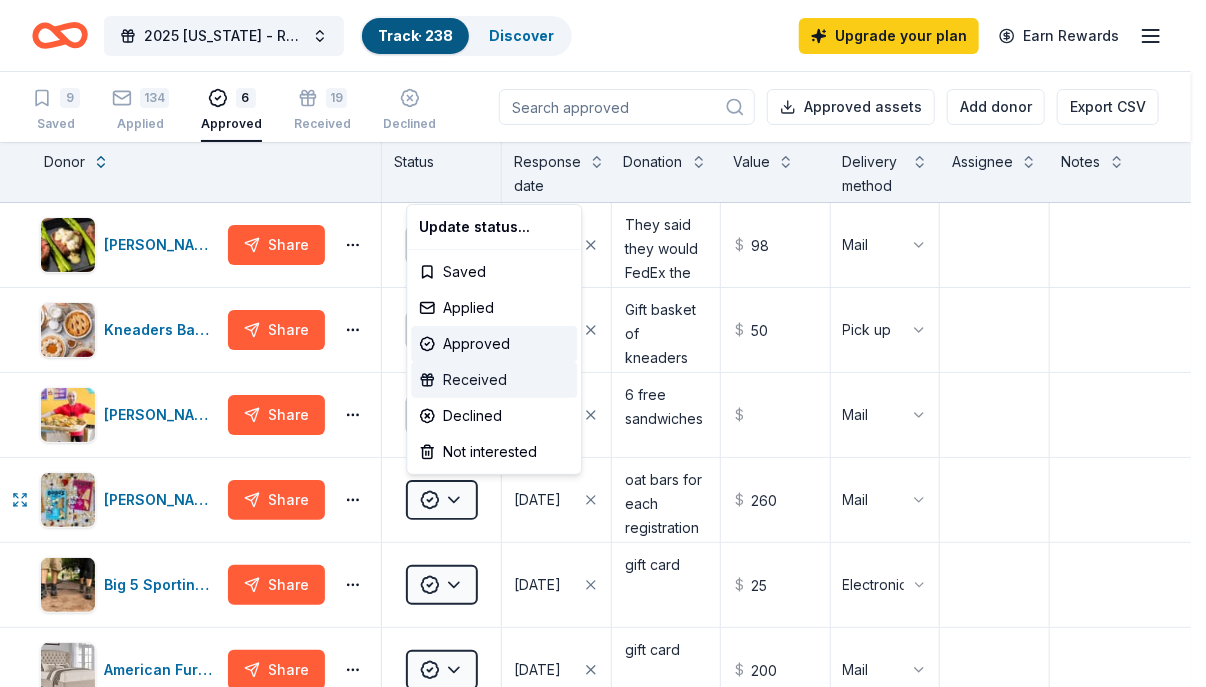 click on "Received" at bounding box center [494, 380] 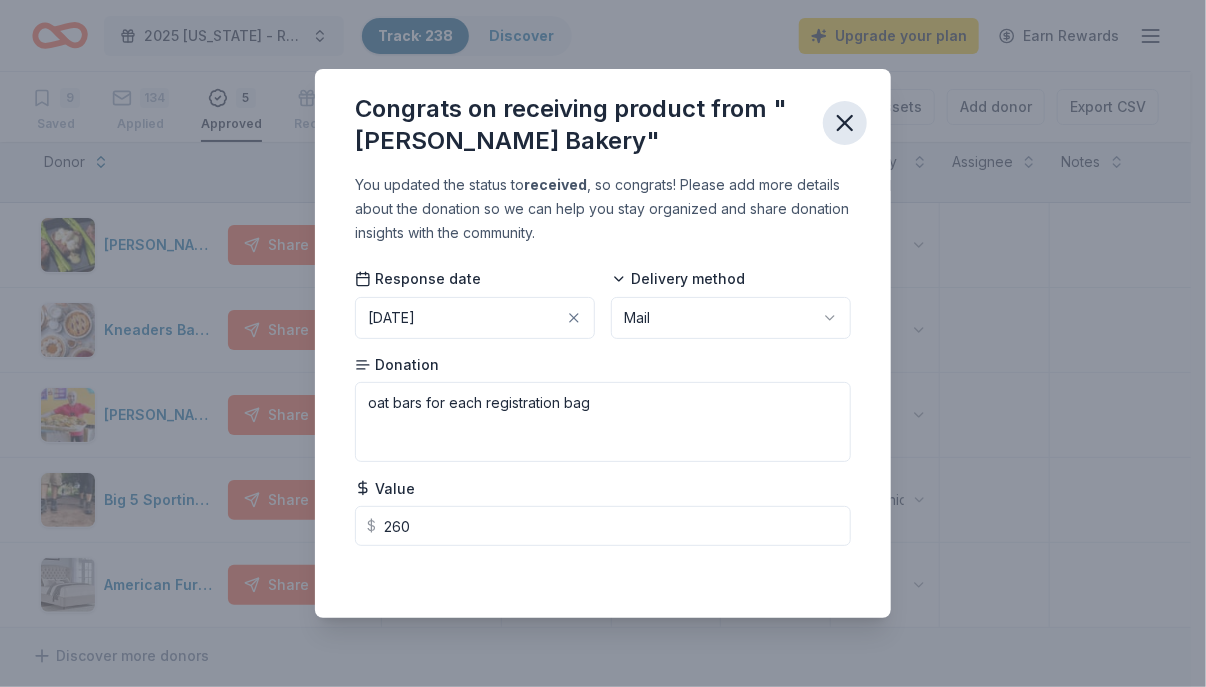 click 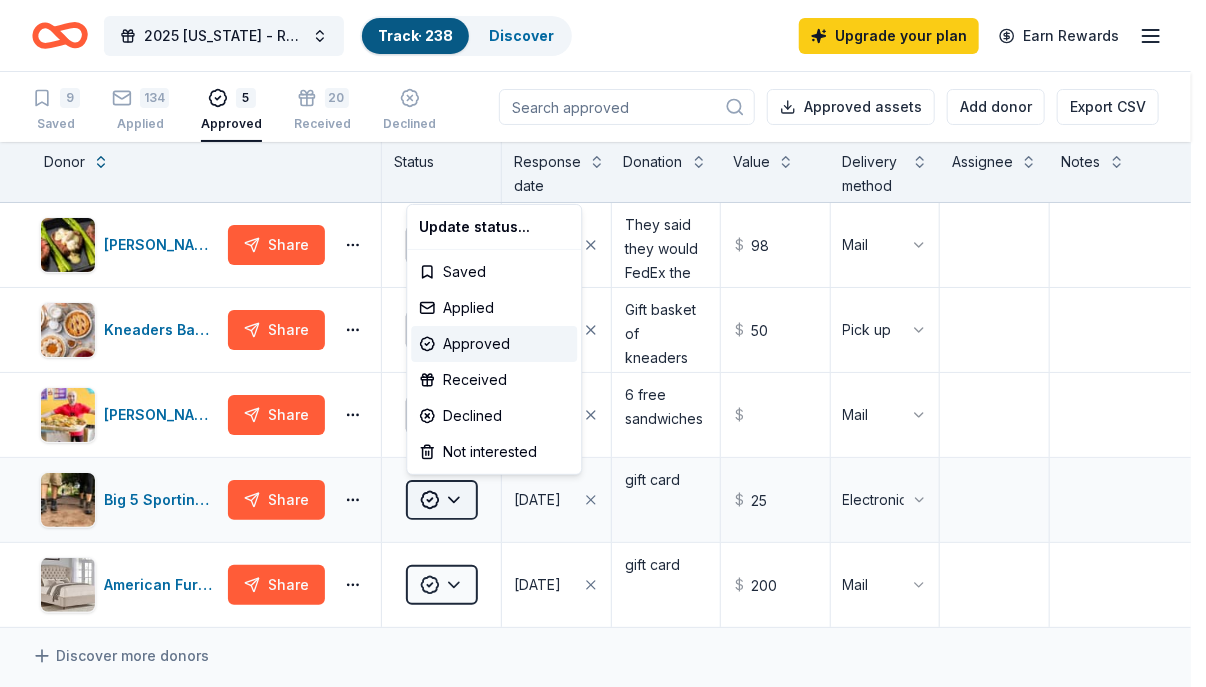 click on "2025 [US_STATE] - Region 8 Community Action Conference Track  · 238 Discover Upgrade your plan Earn Rewards 9 Saved 134 Applied 5 Approved 20 Received Declined Not interested  Approved assets Add donor Export CSV Donor Status Response date Donation Value Delivery method Assignee Notes [PERSON_NAME] Restaurants  Share Approved [DATE] They said they would FedEx the donation to us and that it would be two of their [DATE] Supper Cards  $ 98 Mail Kneaders Bakery & Café  Share Approved [DATE] Gift basket of kneaders goodies to be picked up the day before the conference. $ 50 Pick up Ike's Sandwiches  Share Approved [DATE] 6 free sandwiches $ Mail Big 5 Sporting Goods  Share Approved [DATE] gift card $ 25 Electronic American Furniture Warehouse  Share Approved [DATE] gift card $ 200 Mail   Discover more donors Saved Update status... Saved Applied Approved Received Declined Not interested" at bounding box center [603, 343] 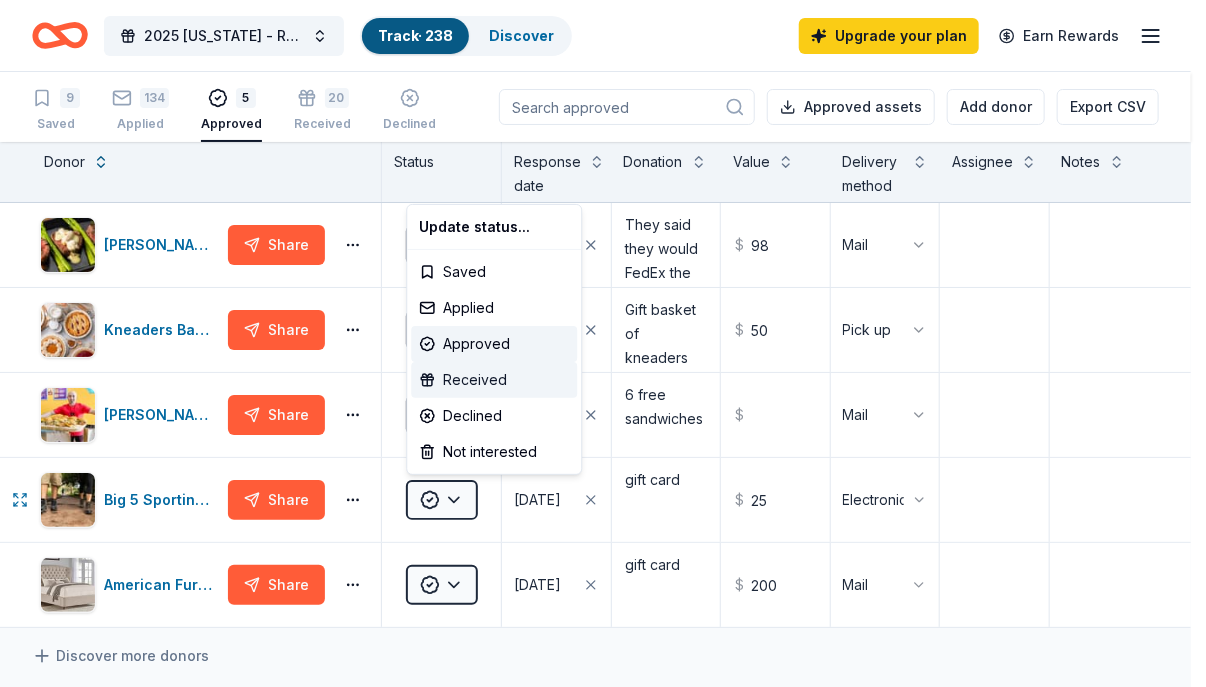 click on "Received" at bounding box center (494, 380) 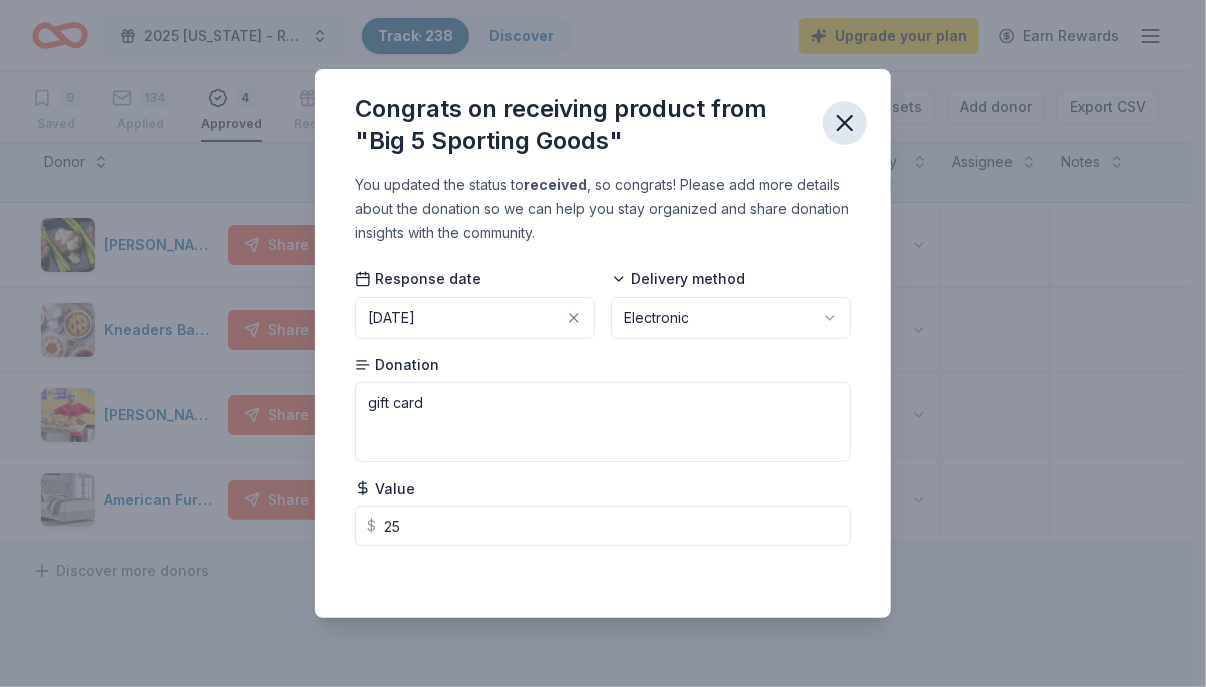 click at bounding box center (845, 123) 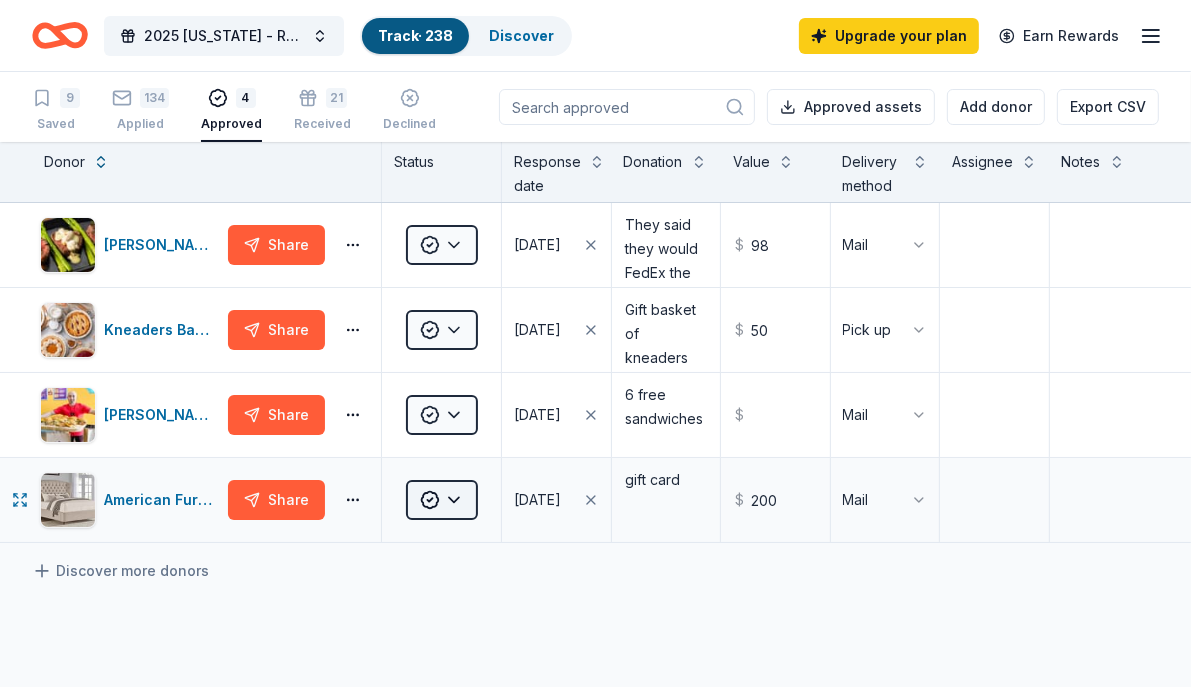 click on "2025 [US_STATE] - Region 8 Community Action Conference Track  · 238 Discover Upgrade your plan Earn Rewards 9 Saved 134 Applied 4 Approved 21 Received Declined Not interested  Approved assets Add donor Export CSV Donor Status Response date Donation Value Delivery method Assignee Notes [PERSON_NAME] Restaurants  Share Approved [DATE] They said they would FedEx the donation to us and that it would be two of their [DATE] Supper Cards  $ 98 Mail Kneaders Bakery & Café  Share Approved [DATE] Gift basket of kneaders goodies to be picked up the day before the conference. $ 50 Pick up Ike's Sandwiches  Share Approved [DATE] 6 free sandwiches $ Mail American Furniture Warehouse  Share Approved [DATE] gift card $ 200 Mail   Discover more donors Saved" at bounding box center (595, 343) 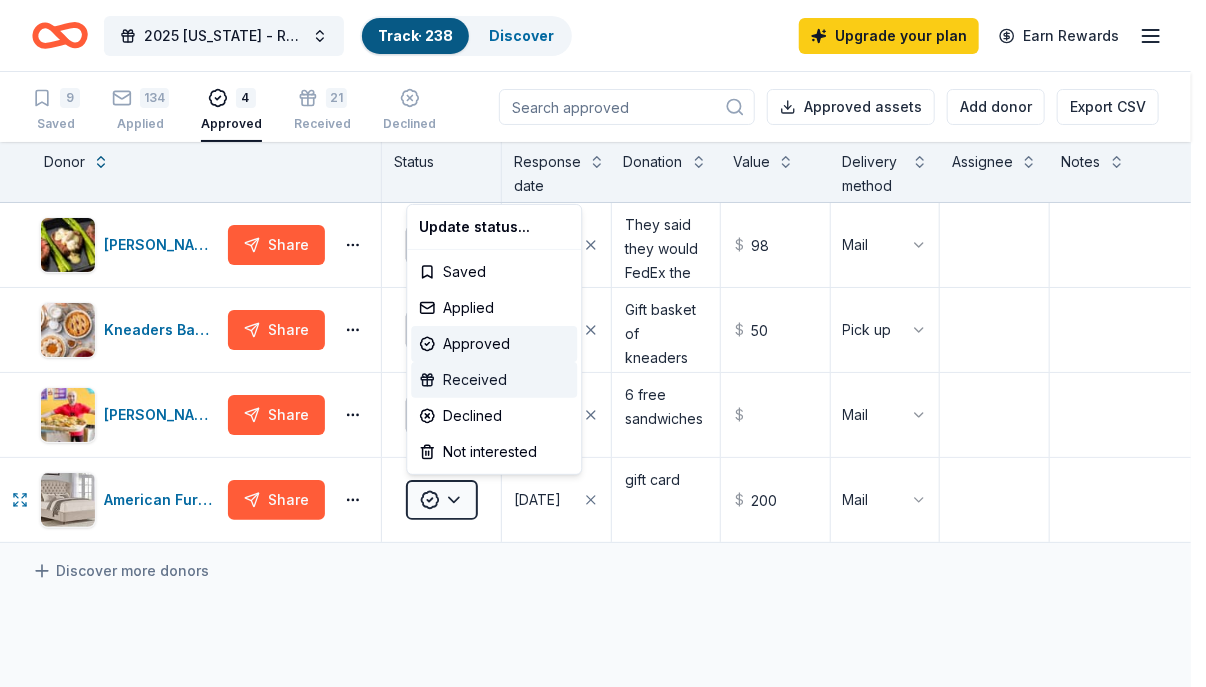 click on "Received" at bounding box center (494, 380) 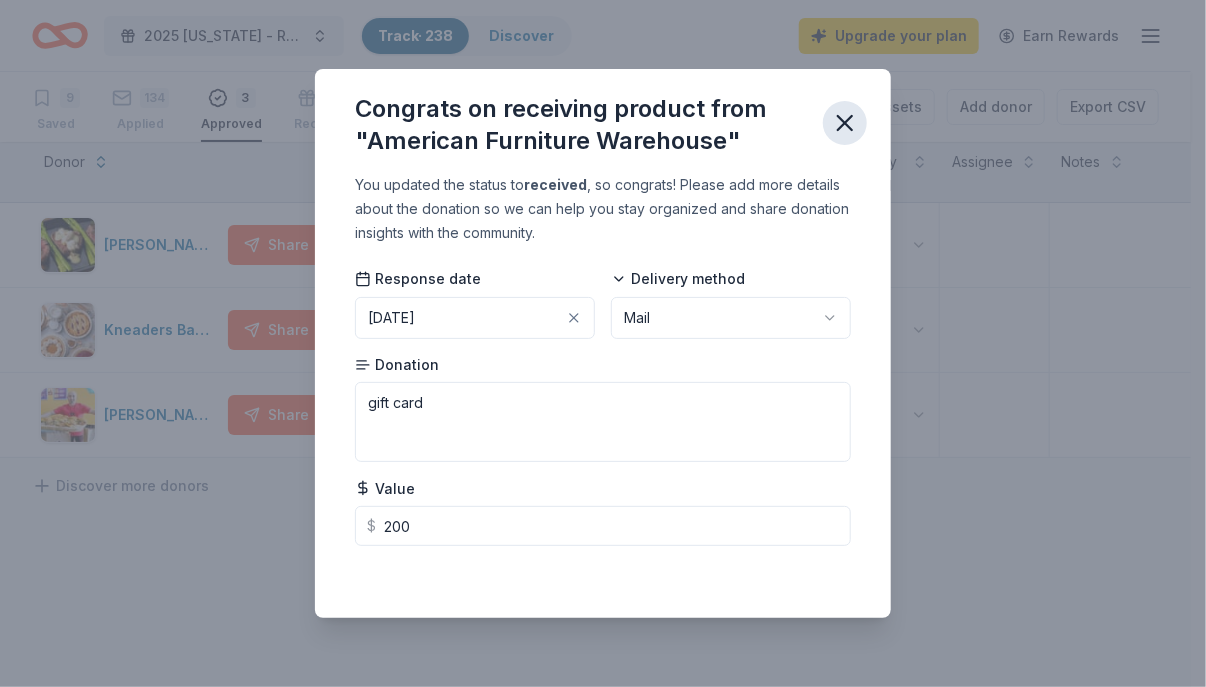 click 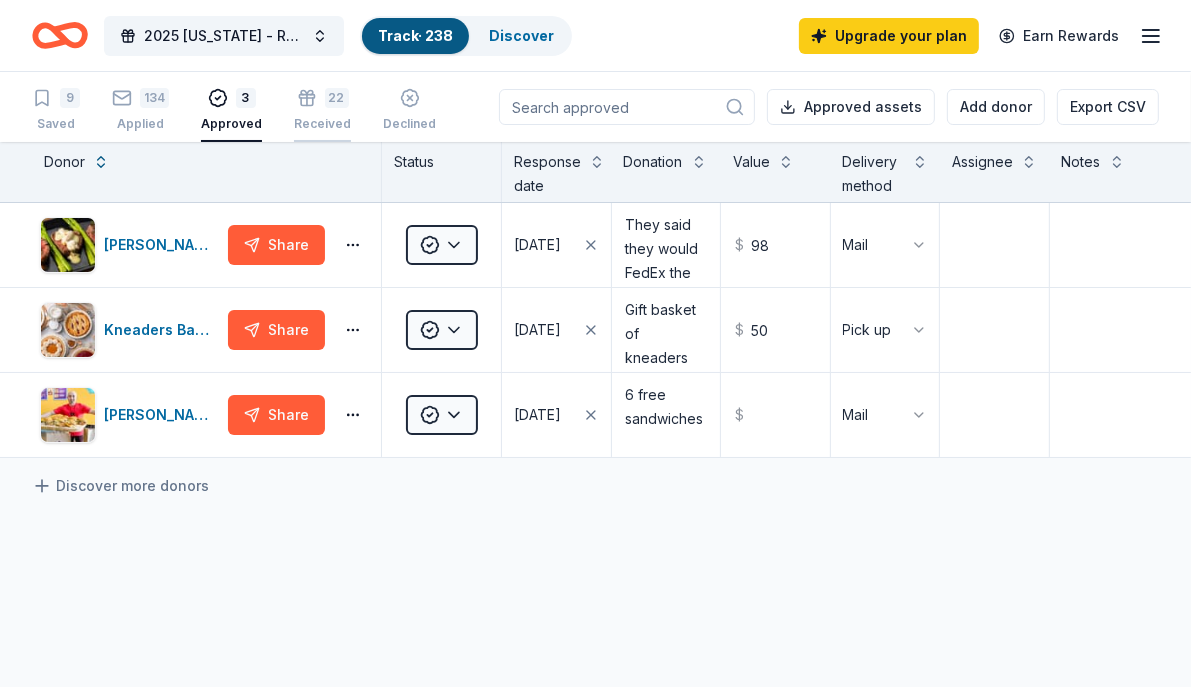 click on "22 Received" at bounding box center [322, 99] 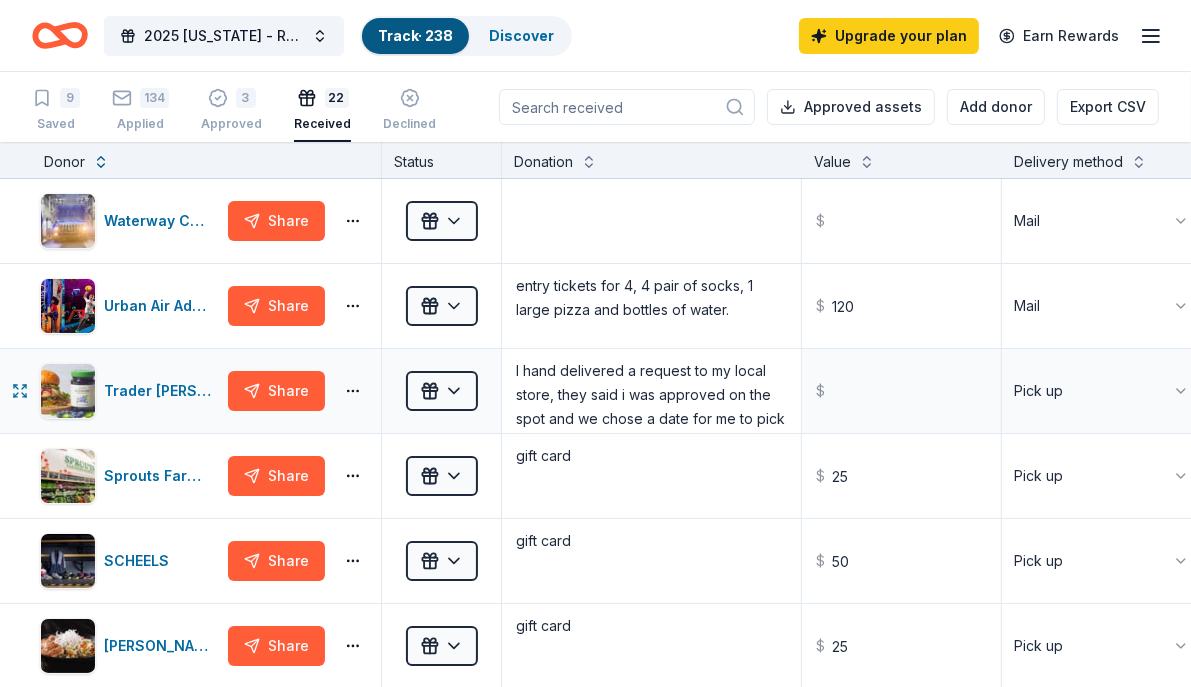 scroll, scrollTop: 80, scrollLeft: 0, axis: vertical 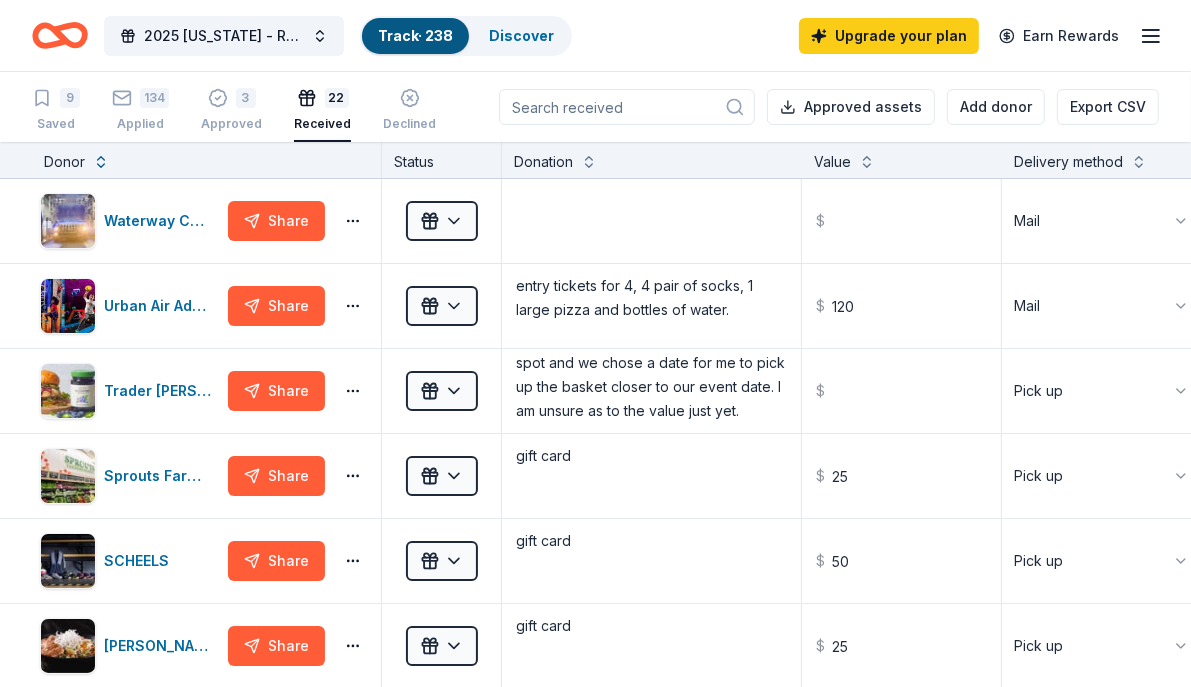 click on "Donation" at bounding box center (652, 162) 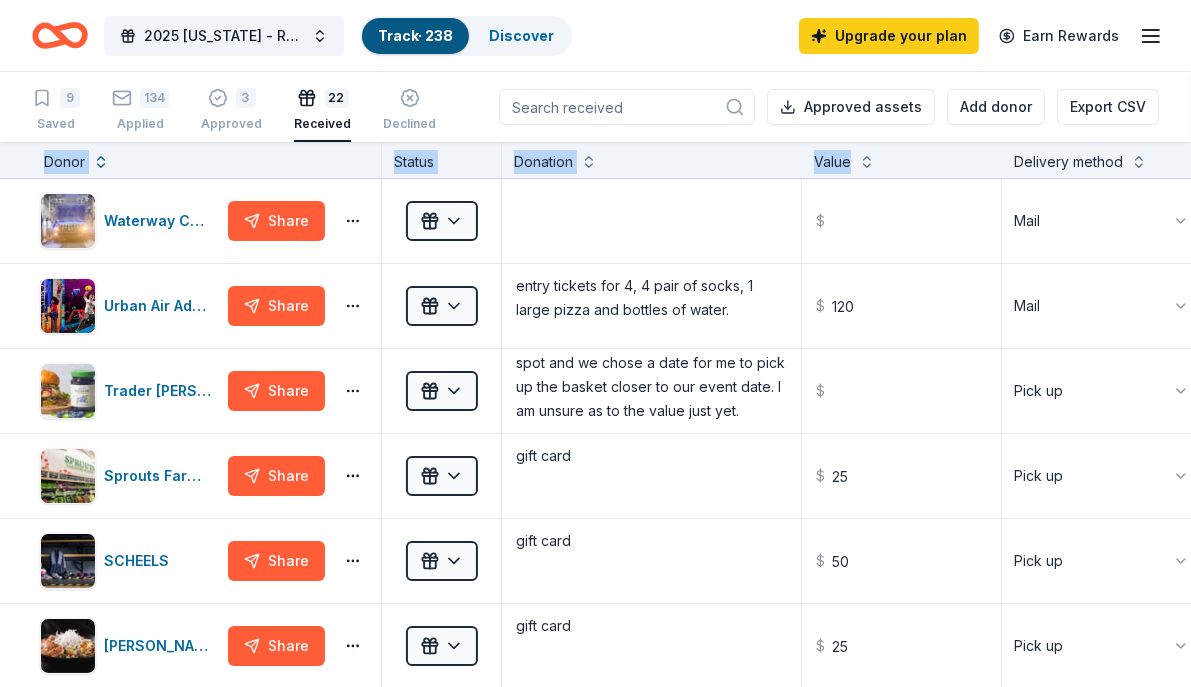 drag, startPoint x: 667, startPoint y: 154, endPoint x: 712, endPoint y: 127, distance: 52.478565 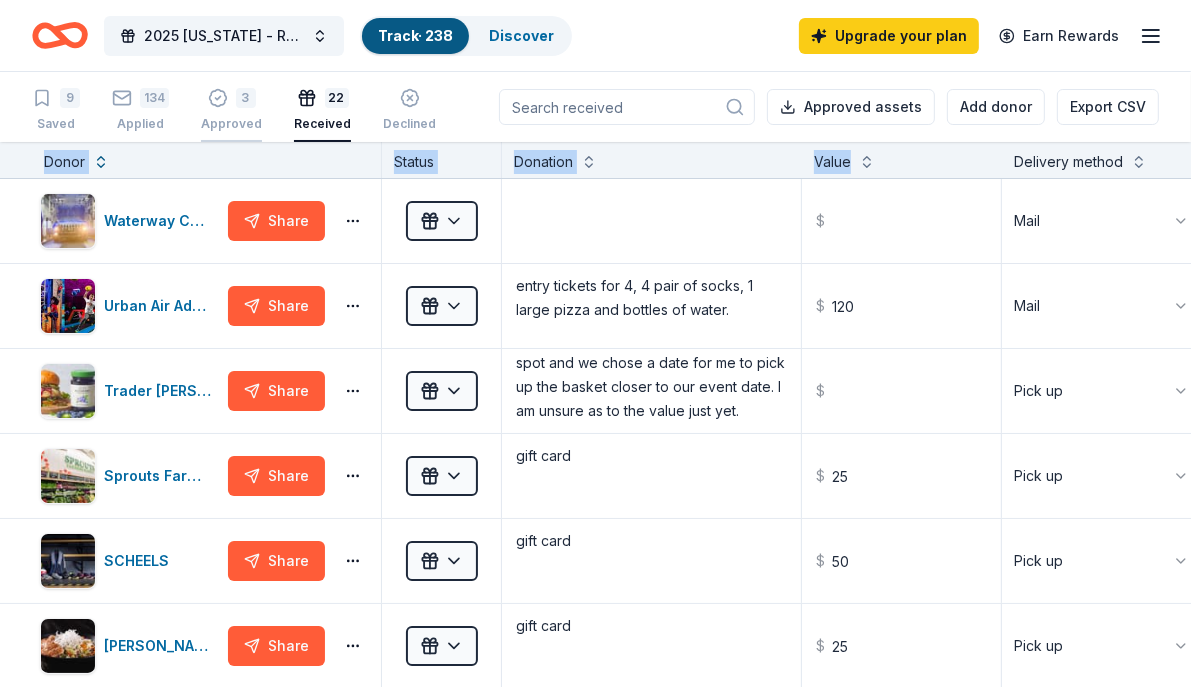 click on "3 Approved" at bounding box center [231, 110] 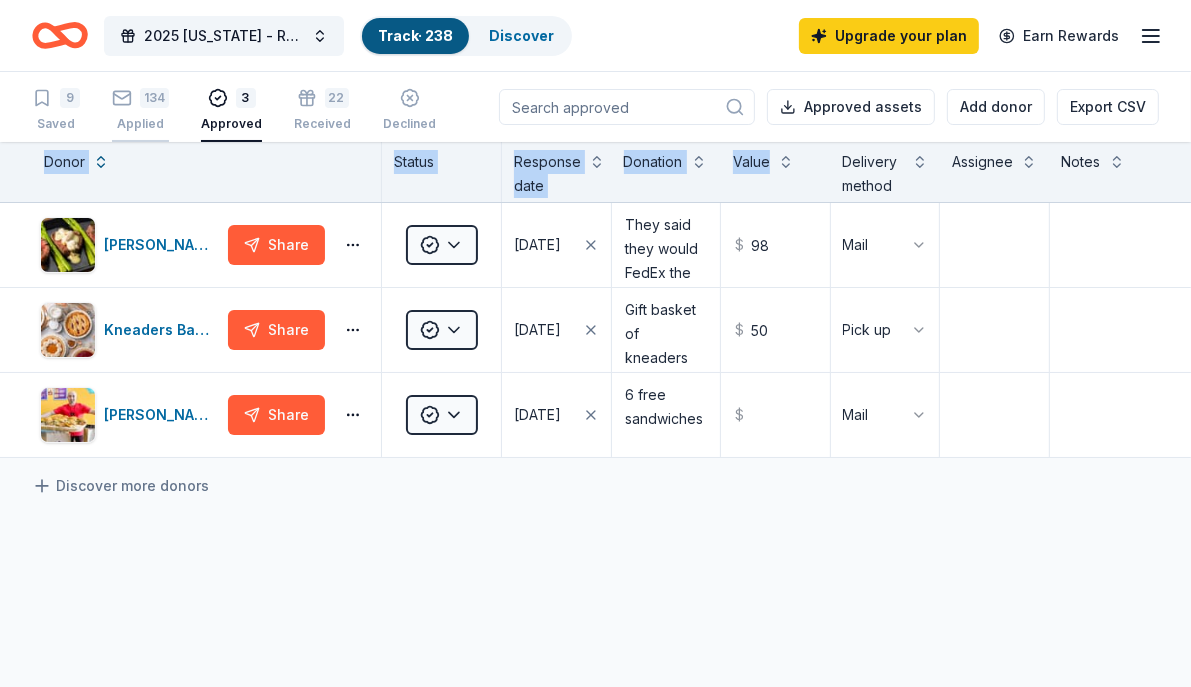 click on "134 Applied" at bounding box center [140, 110] 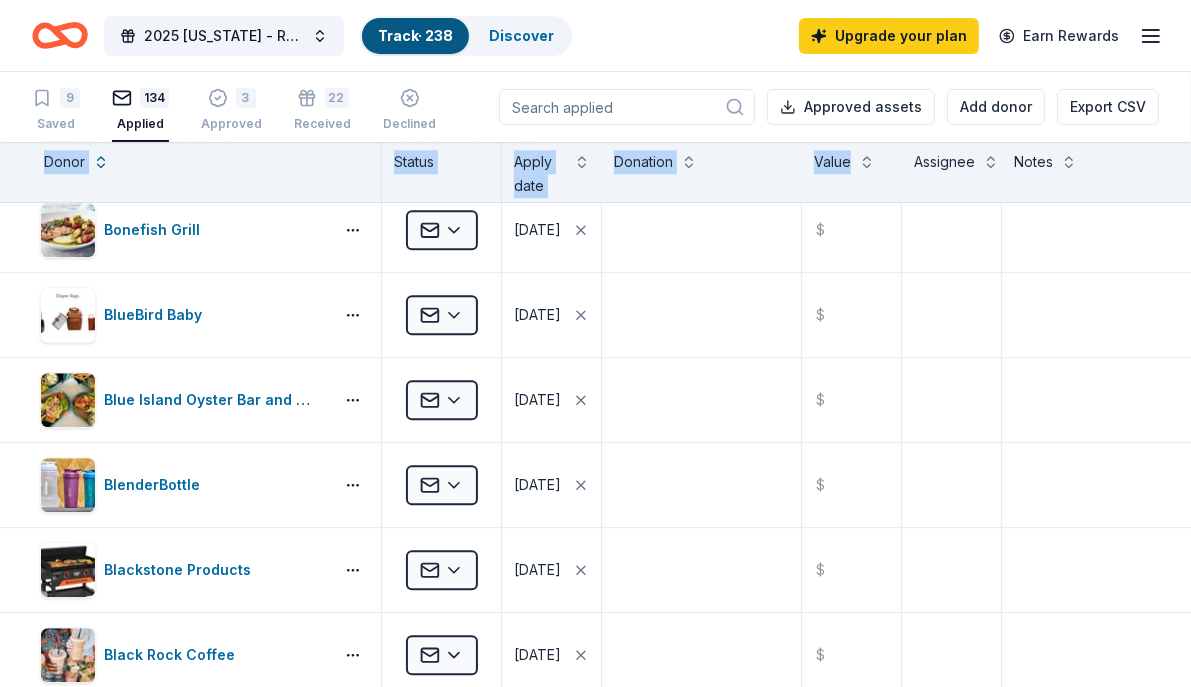 scroll, scrollTop: 10132, scrollLeft: 0, axis: vertical 